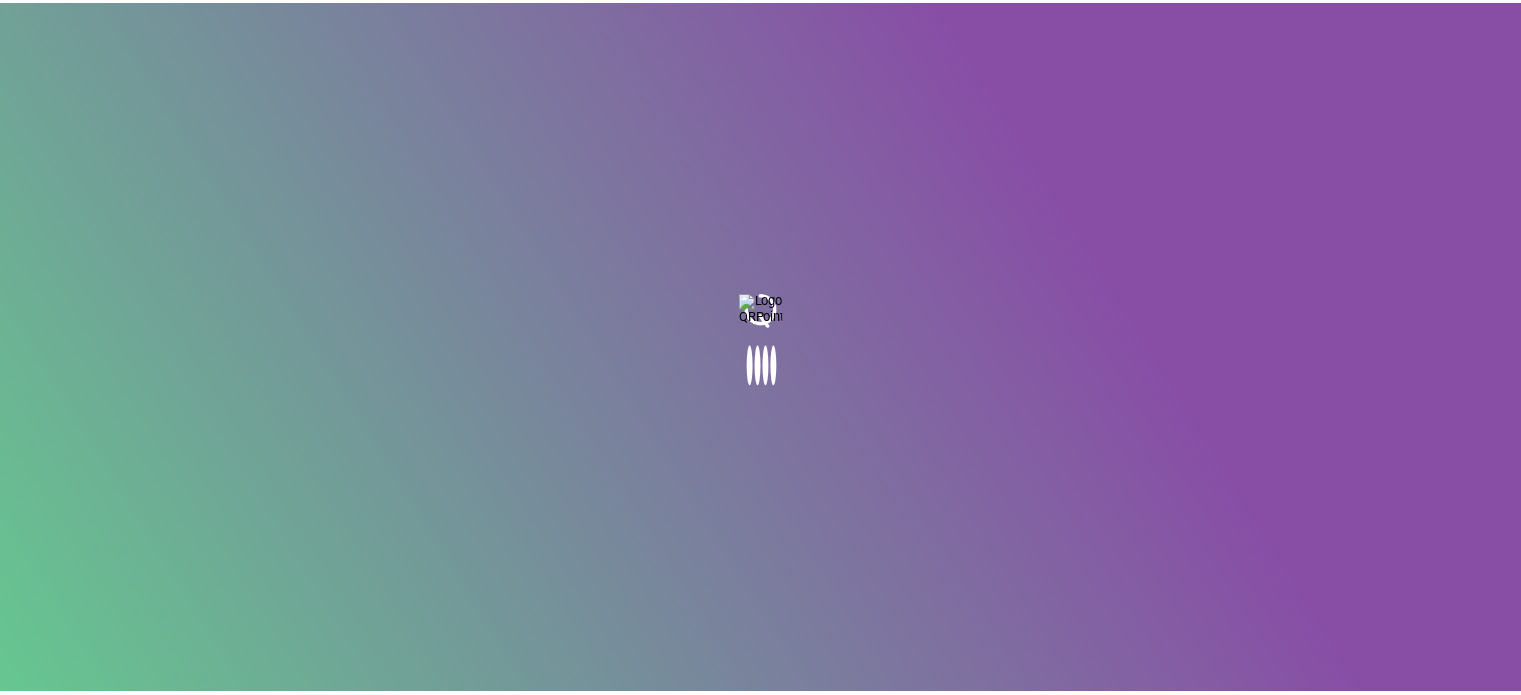 scroll, scrollTop: 0, scrollLeft: 0, axis: both 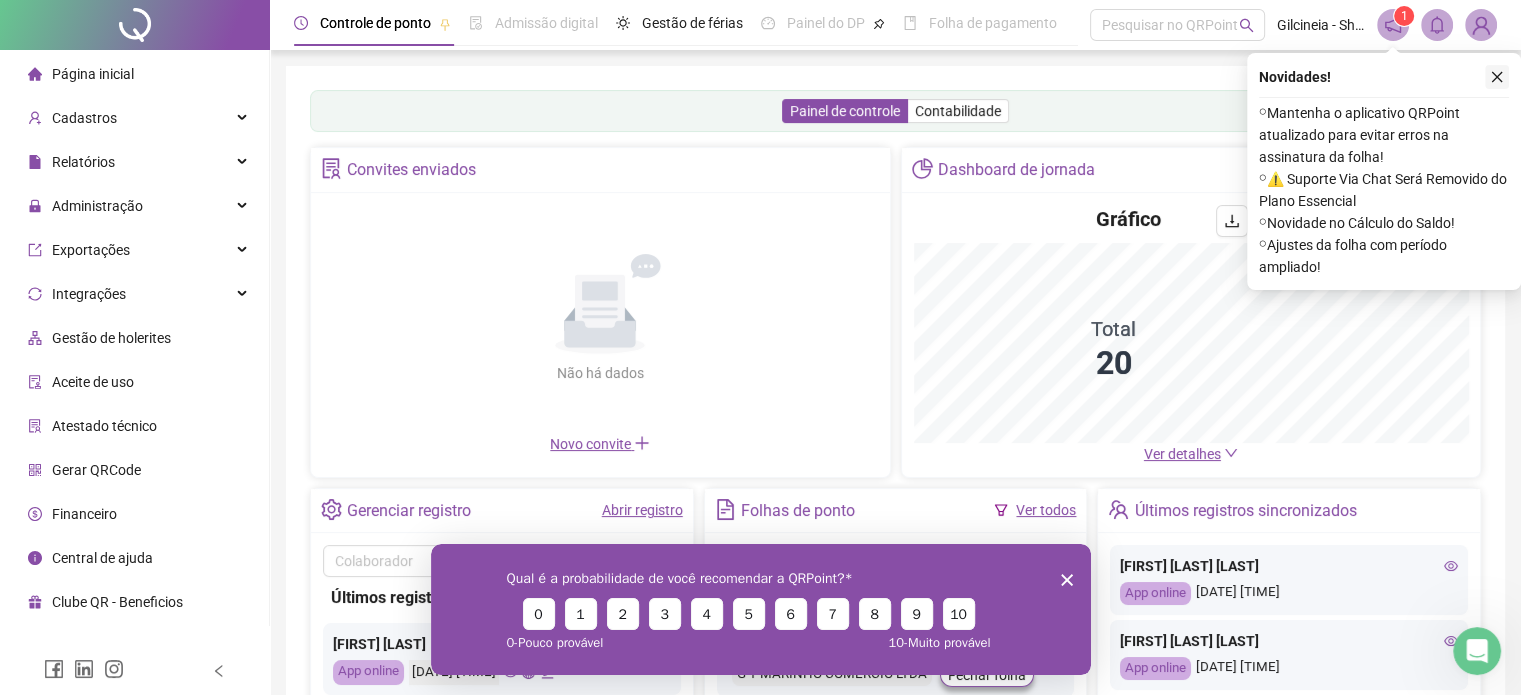 click on "Novidades ! ⚬  Mantenha o aplicativo QRPoint atualizado para evitar erros na assinatura da folha! ⚬  ⚠️ Suporte Via Chat Será Removido do Plano Essencial ⚬  Novidade no Cálculo do Saldo! ⚬  Ajustes da folha com período ampliado!" at bounding box center (1384, 171) 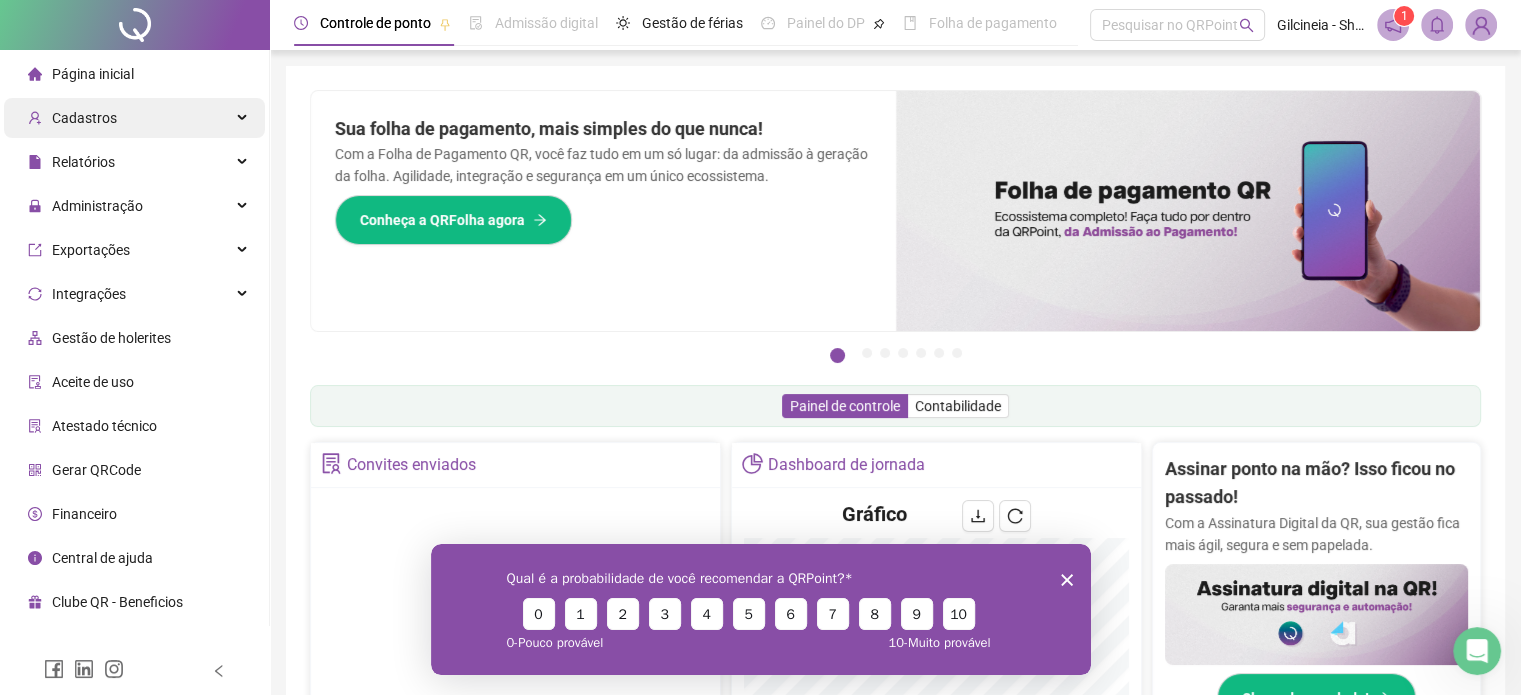 click on "Cadastros" at bounding box center [84, 118] 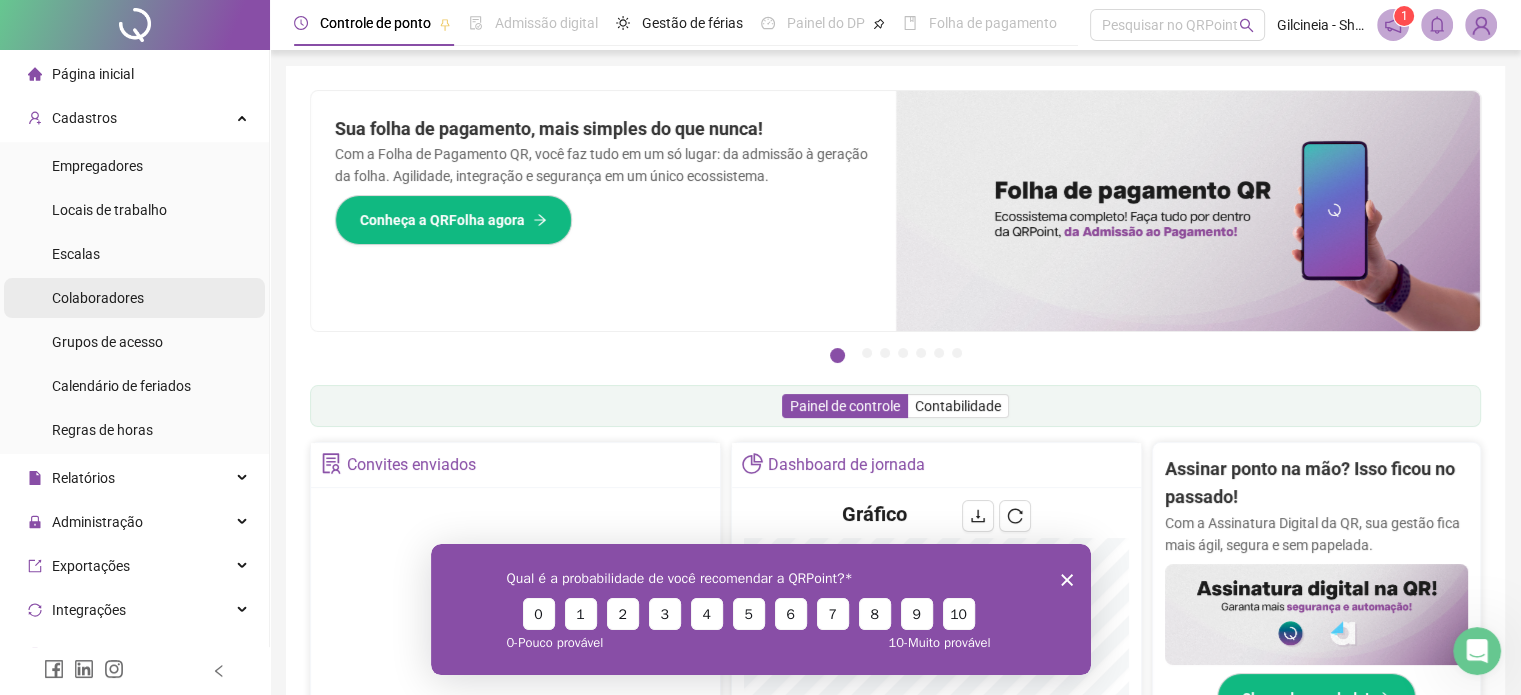 click on "Colaboradores" at bounding box center (98, 298) 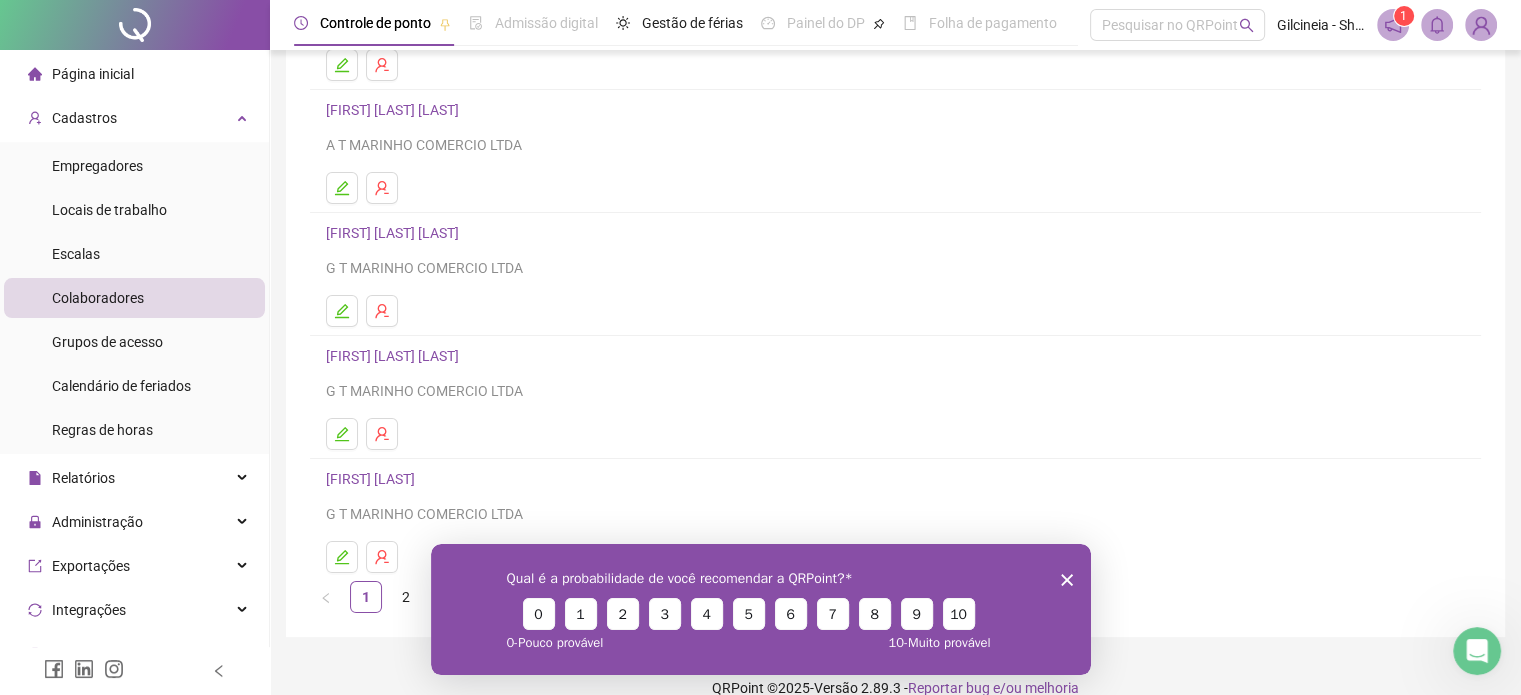 scroll, scrollTop: 271, scrollLeft: 0, axis: vertical 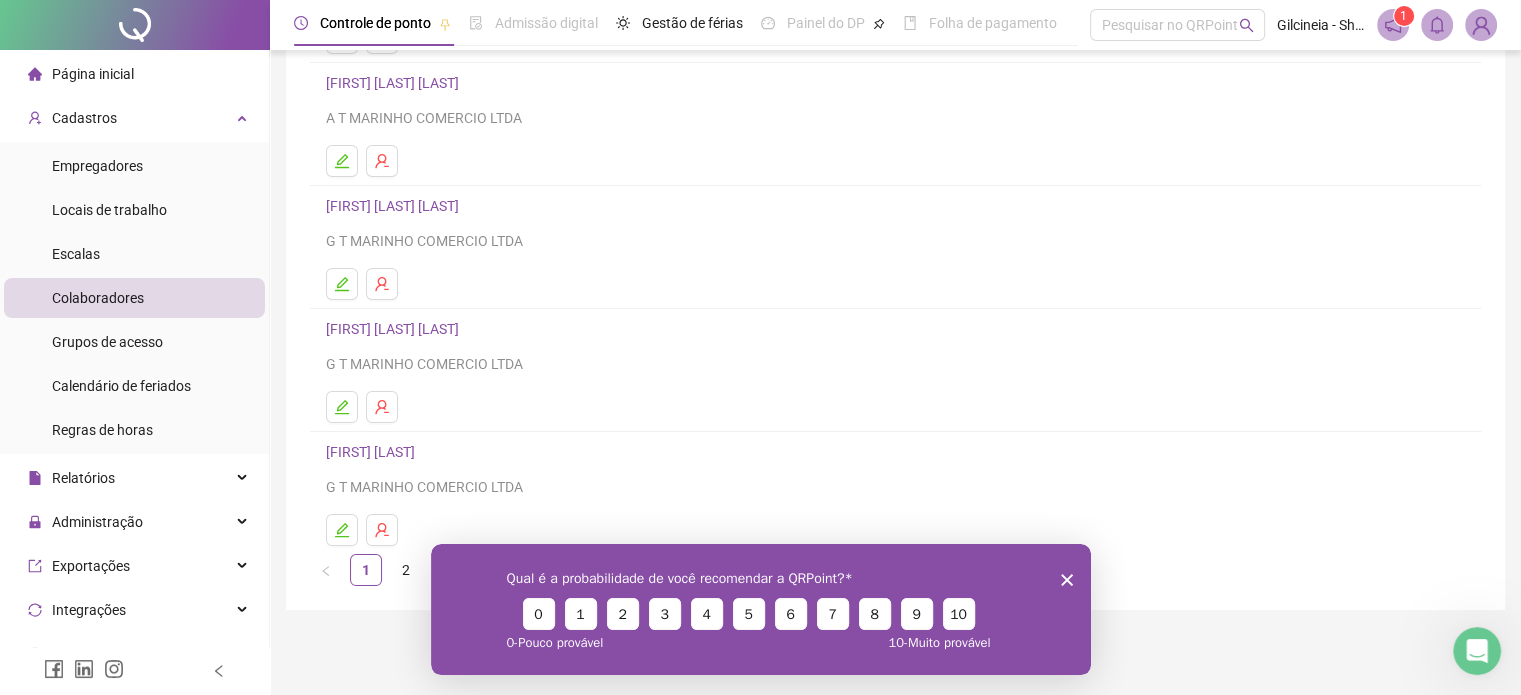 click 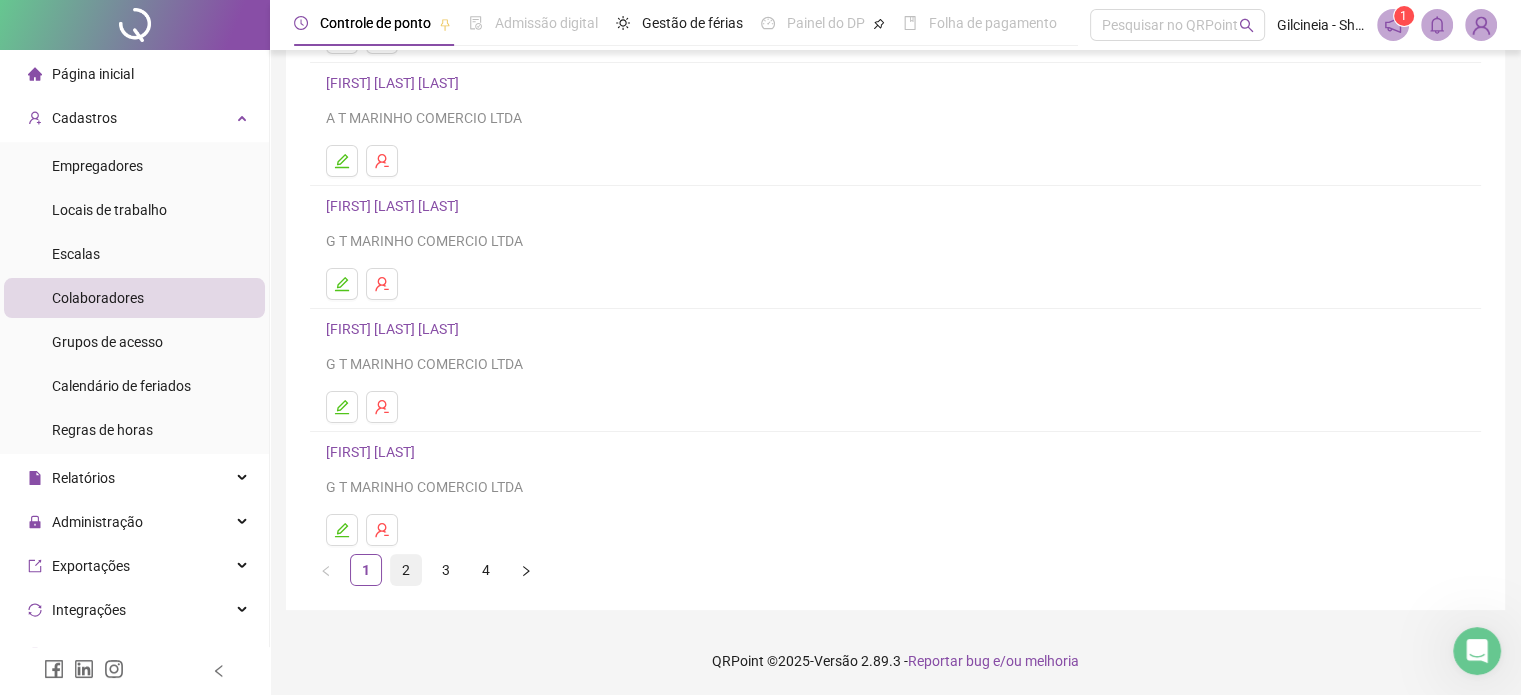click on "2" at bounding box center [406, 570] 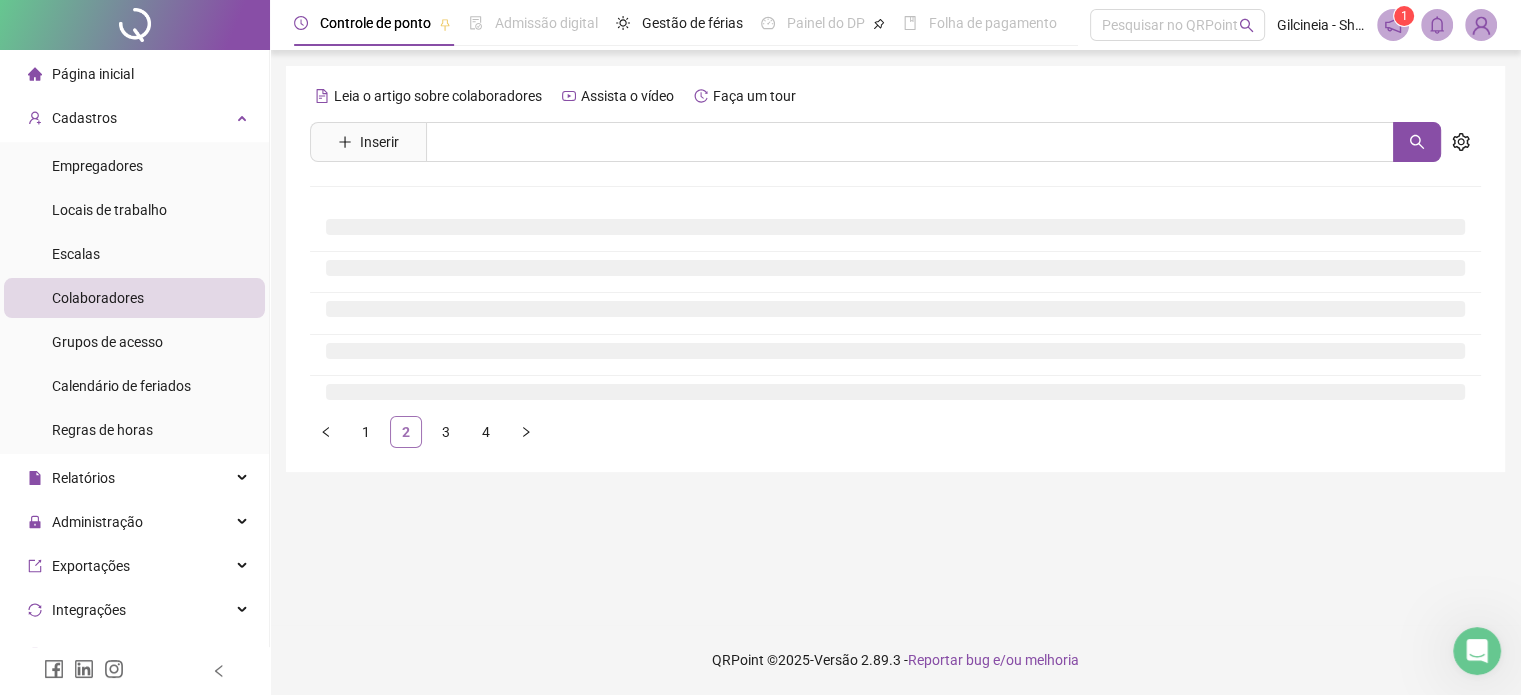 scroll, scrollTop: 0, scrollLeft: 0, axis: both 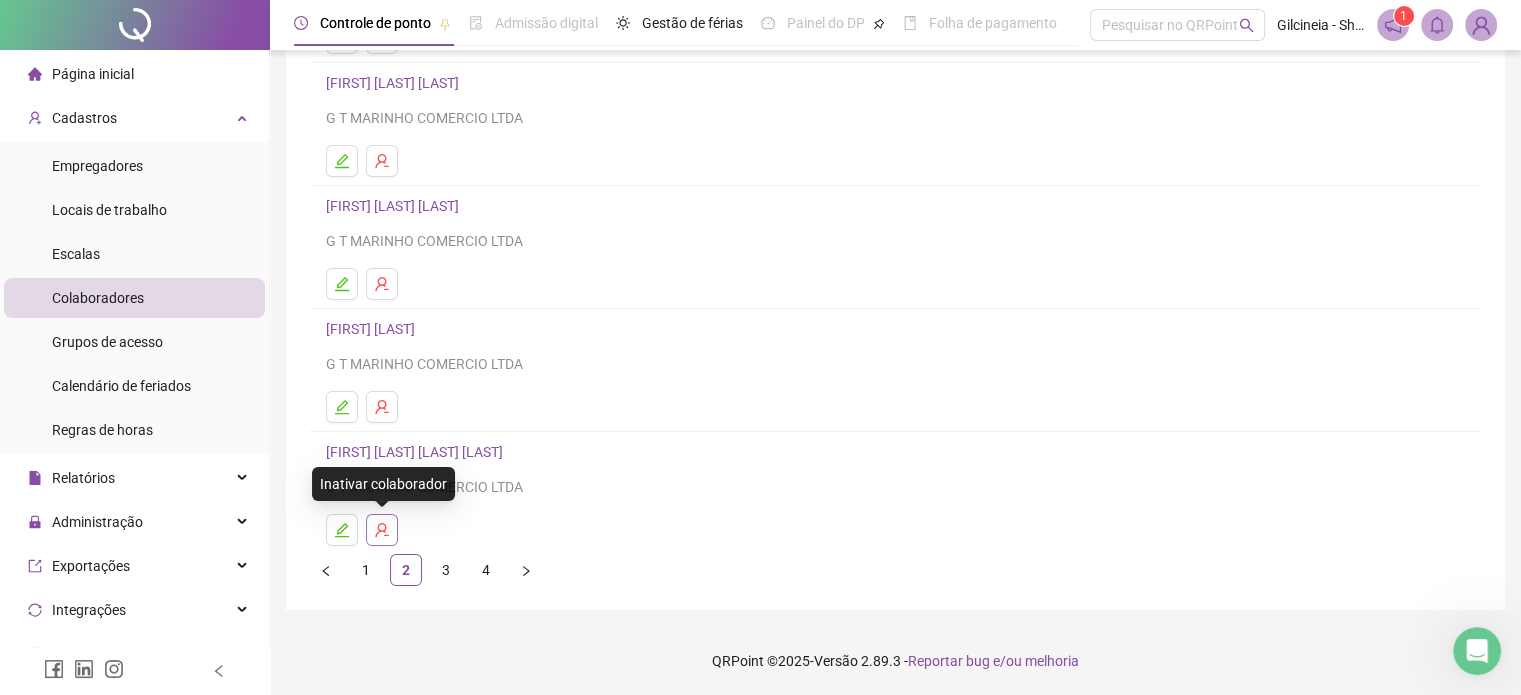 click 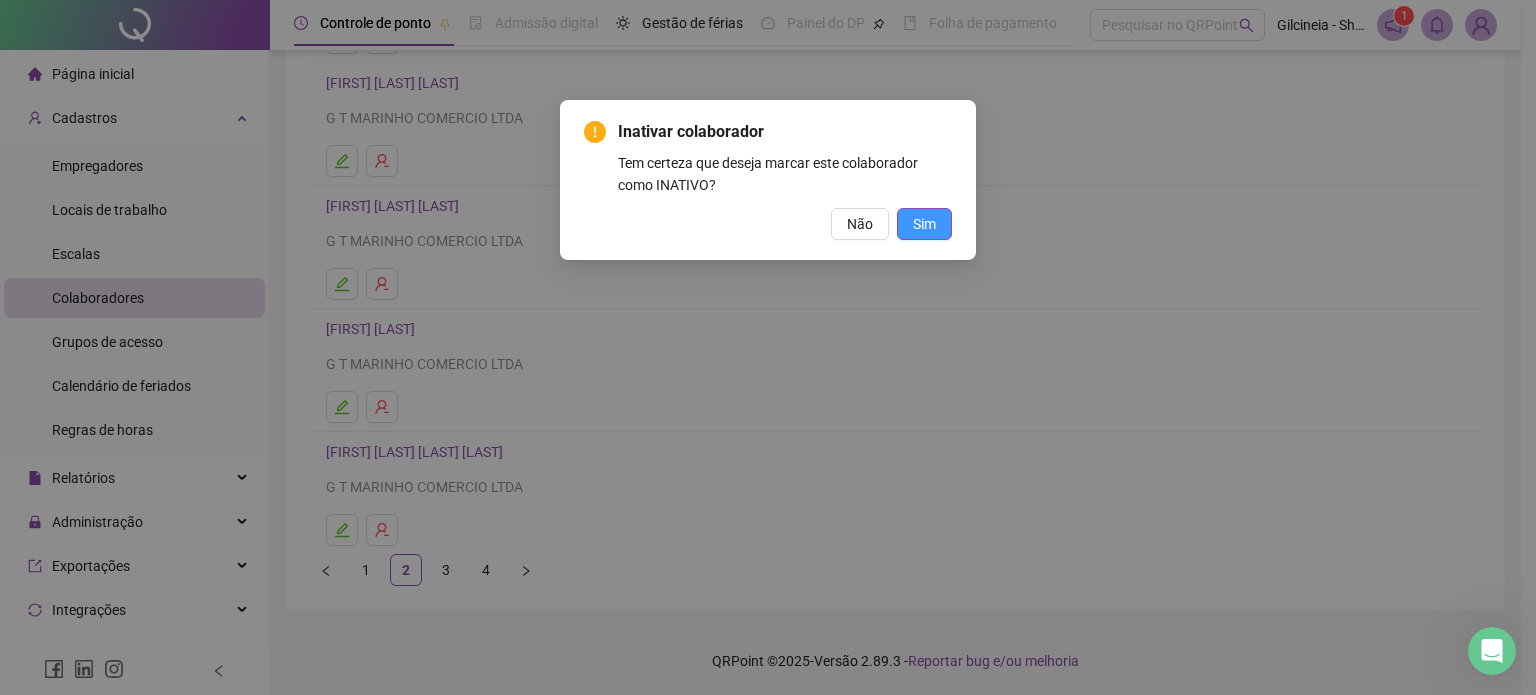 click on "Sim" at bounding box center (924, 224) 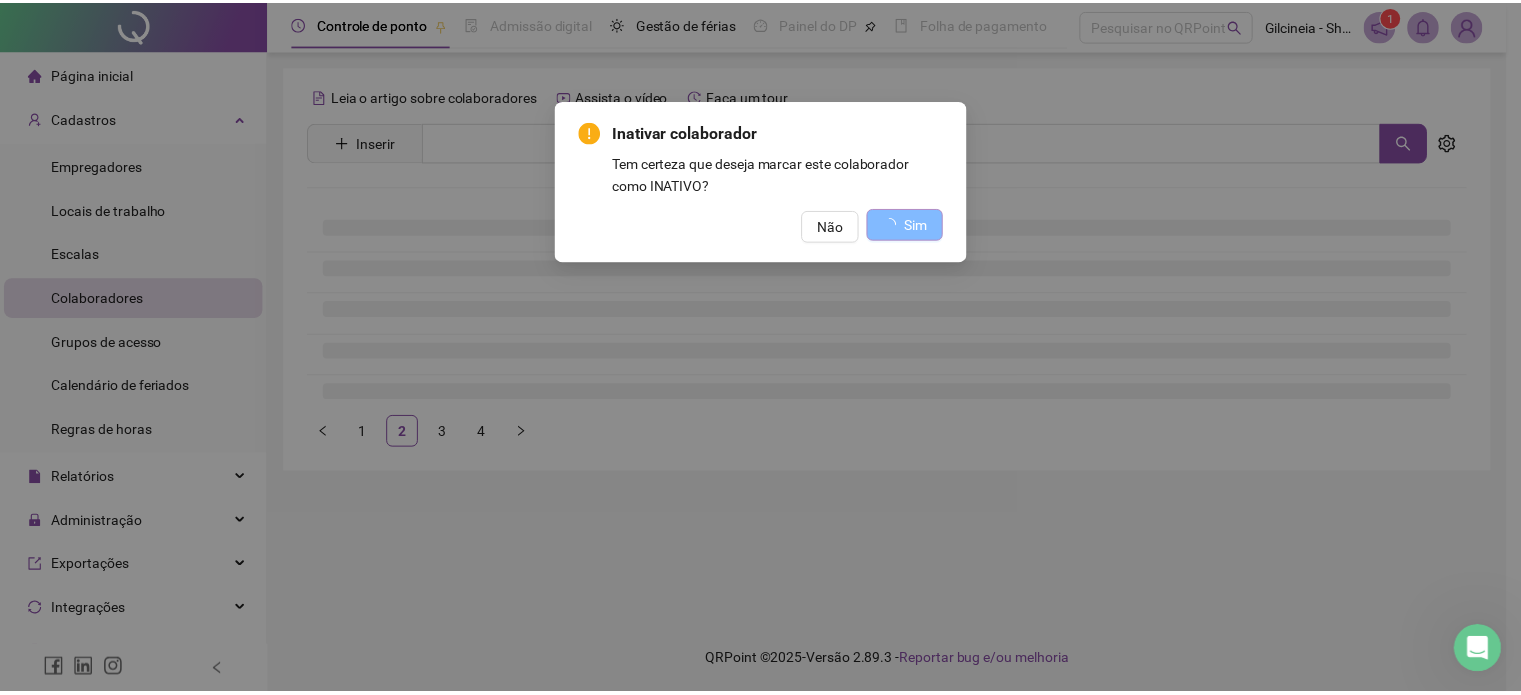 scroll, scrollTop: 0, scrollLeft: 0, axis: both 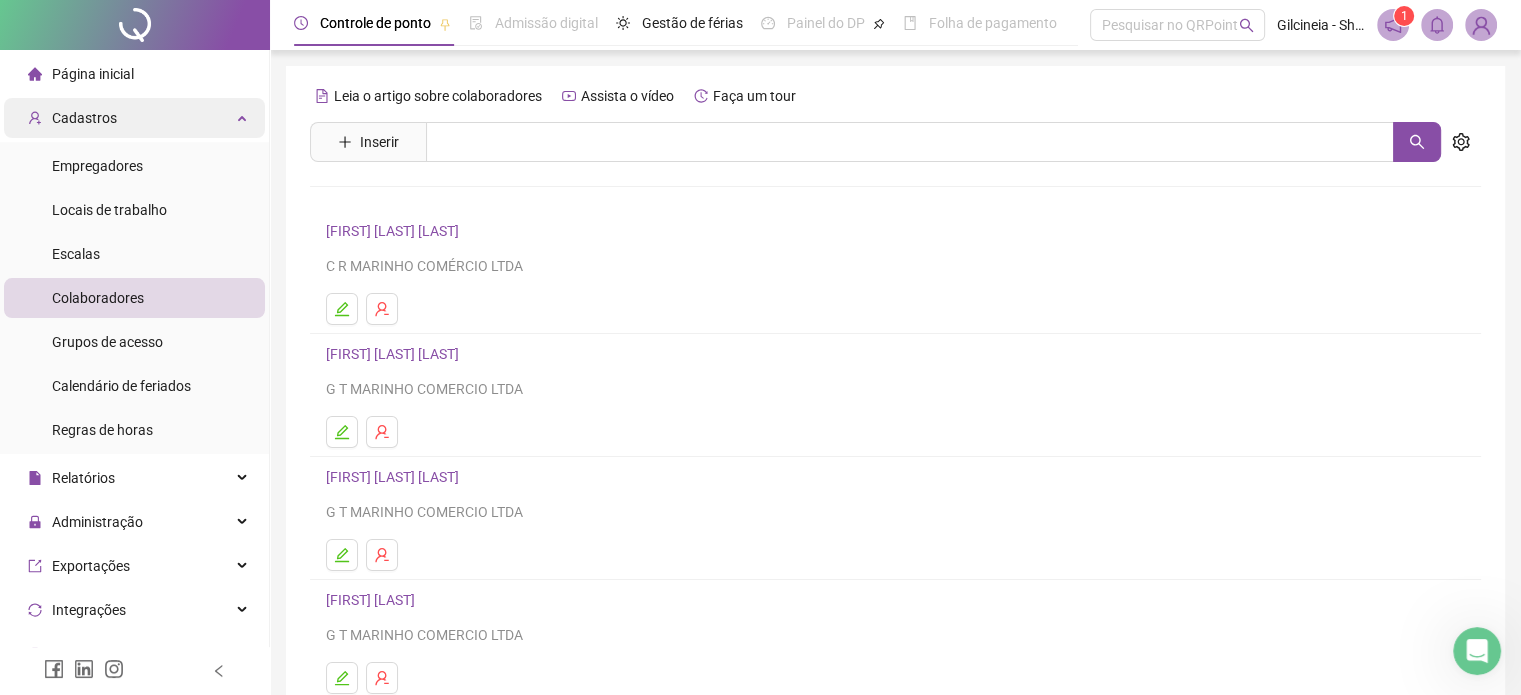 click on "Cadastros" at bounding box center (84, 118) 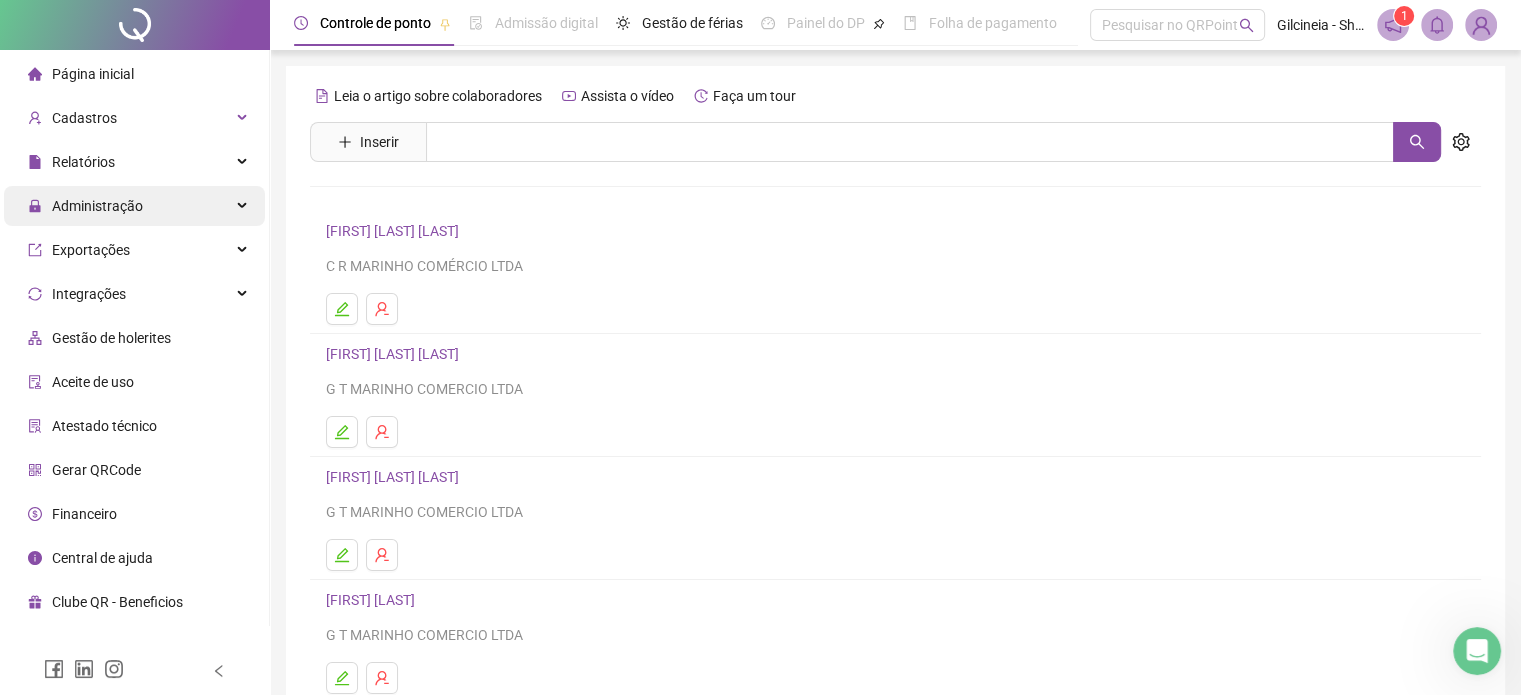 click on "Administração" at bounding box center (97, 206) 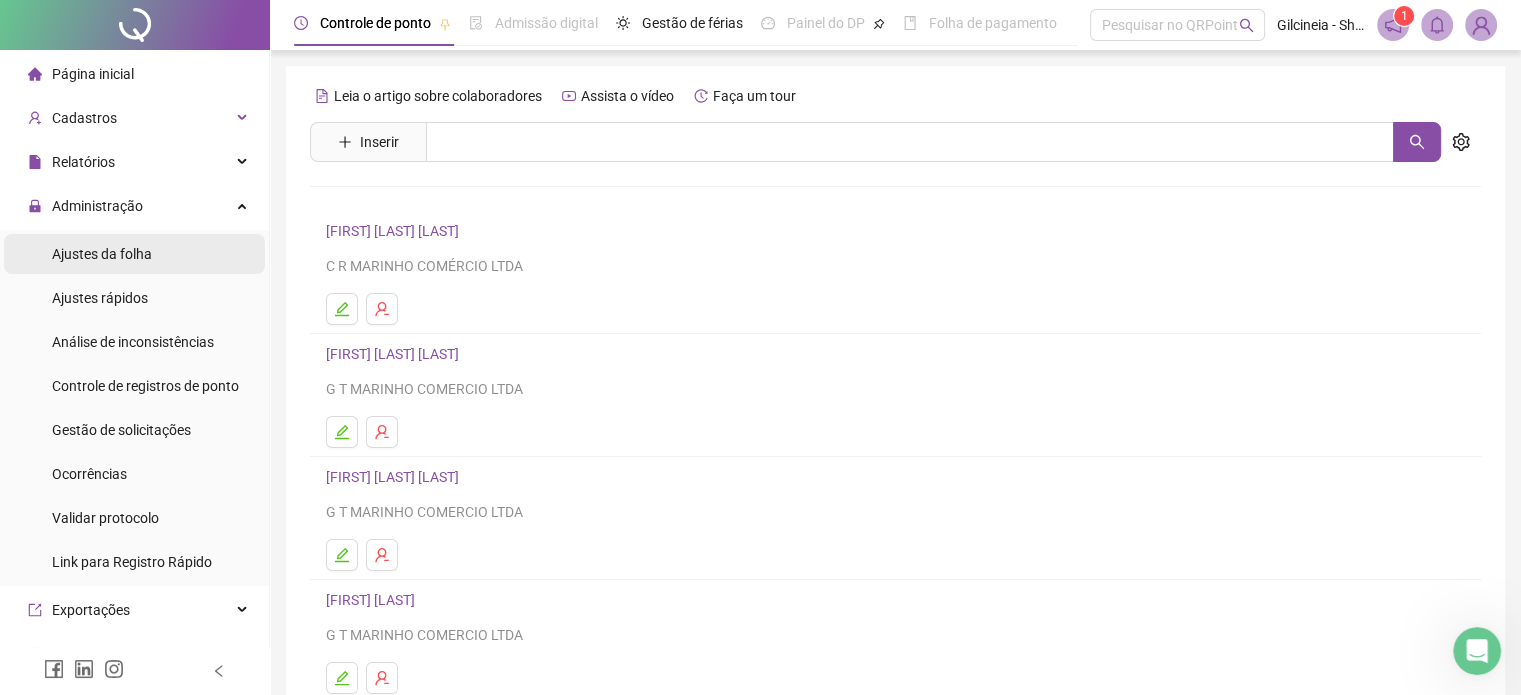click on "Ajustes da folha" at bounding box center [102, 254] 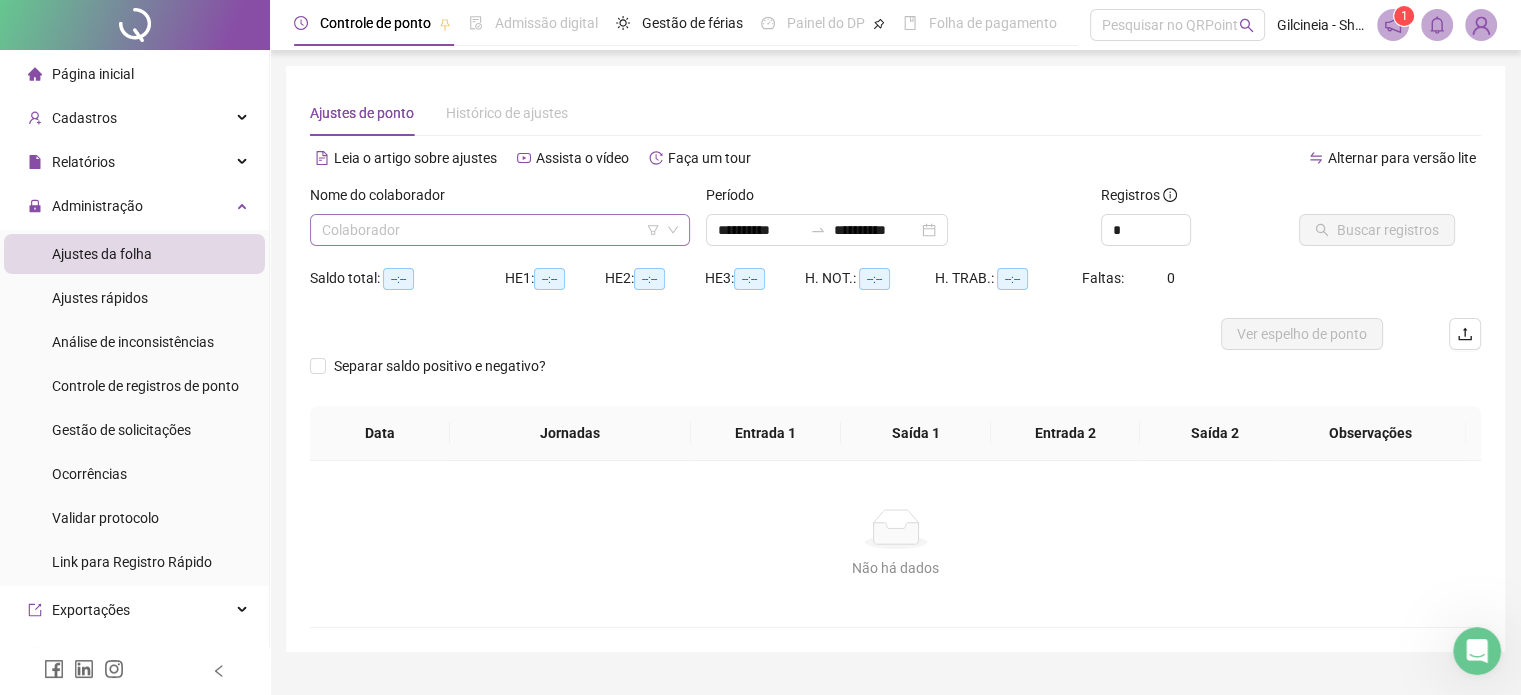 click on "Colaborador" at bounding box center [500, 230] 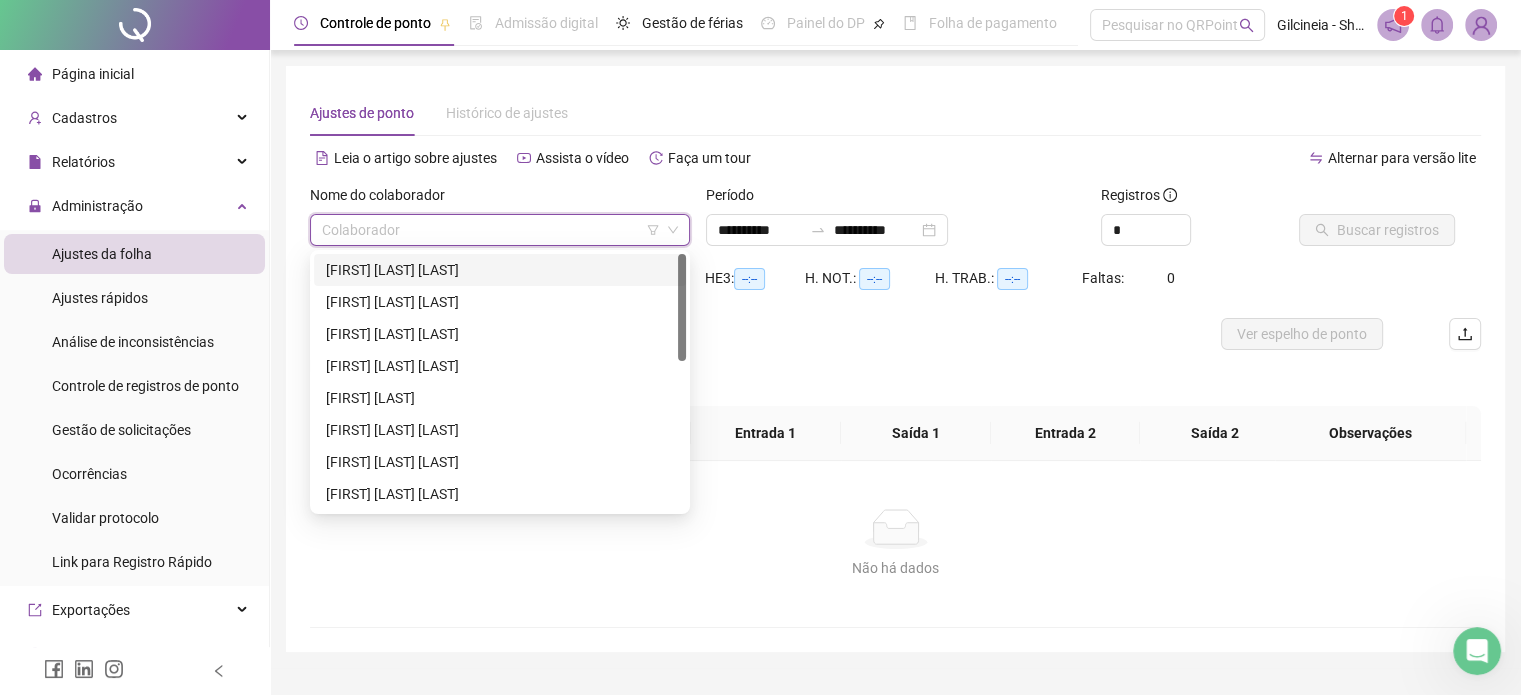click on "[FIRST] [LAST] [LAST]" at bounding box center (500, 270) 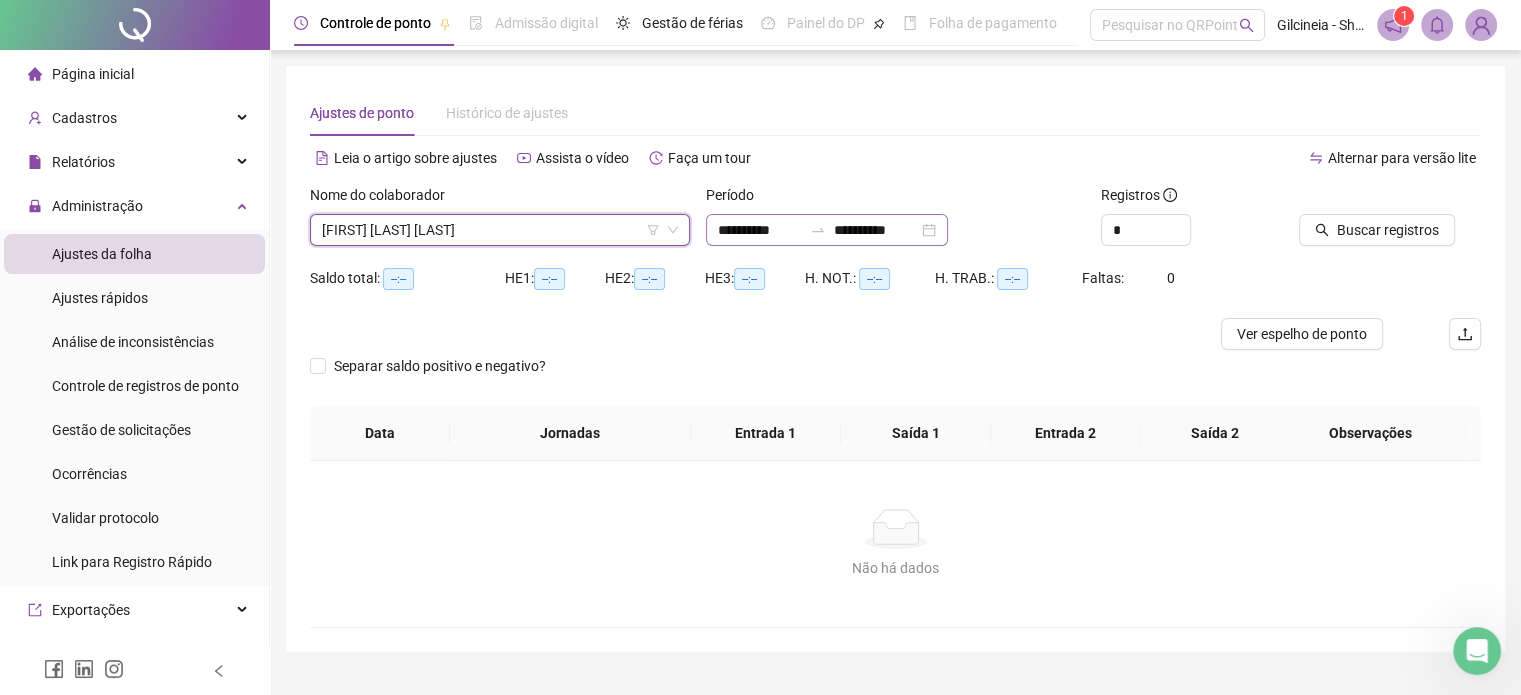click at bounding box center (818, 230) 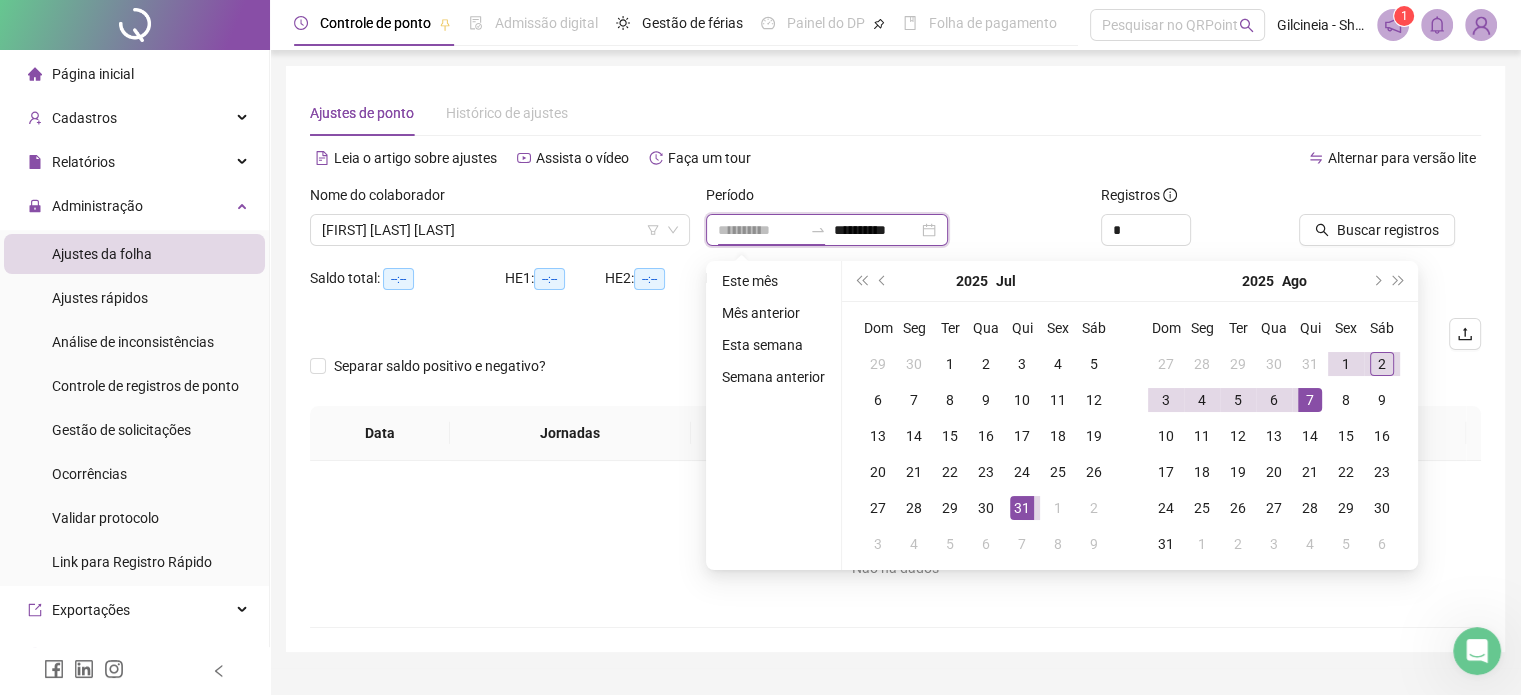 type on "**********" 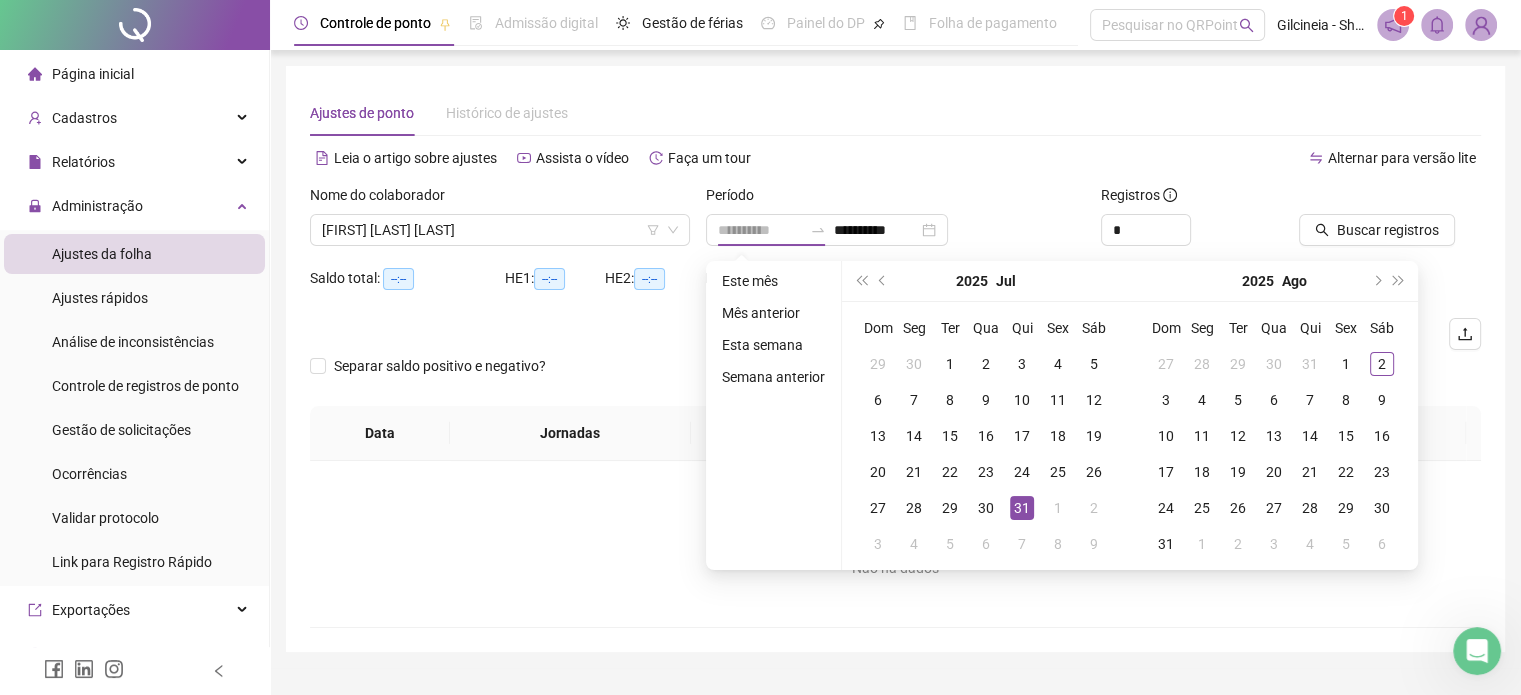 click on "31" at bounding box center [1022, 508] 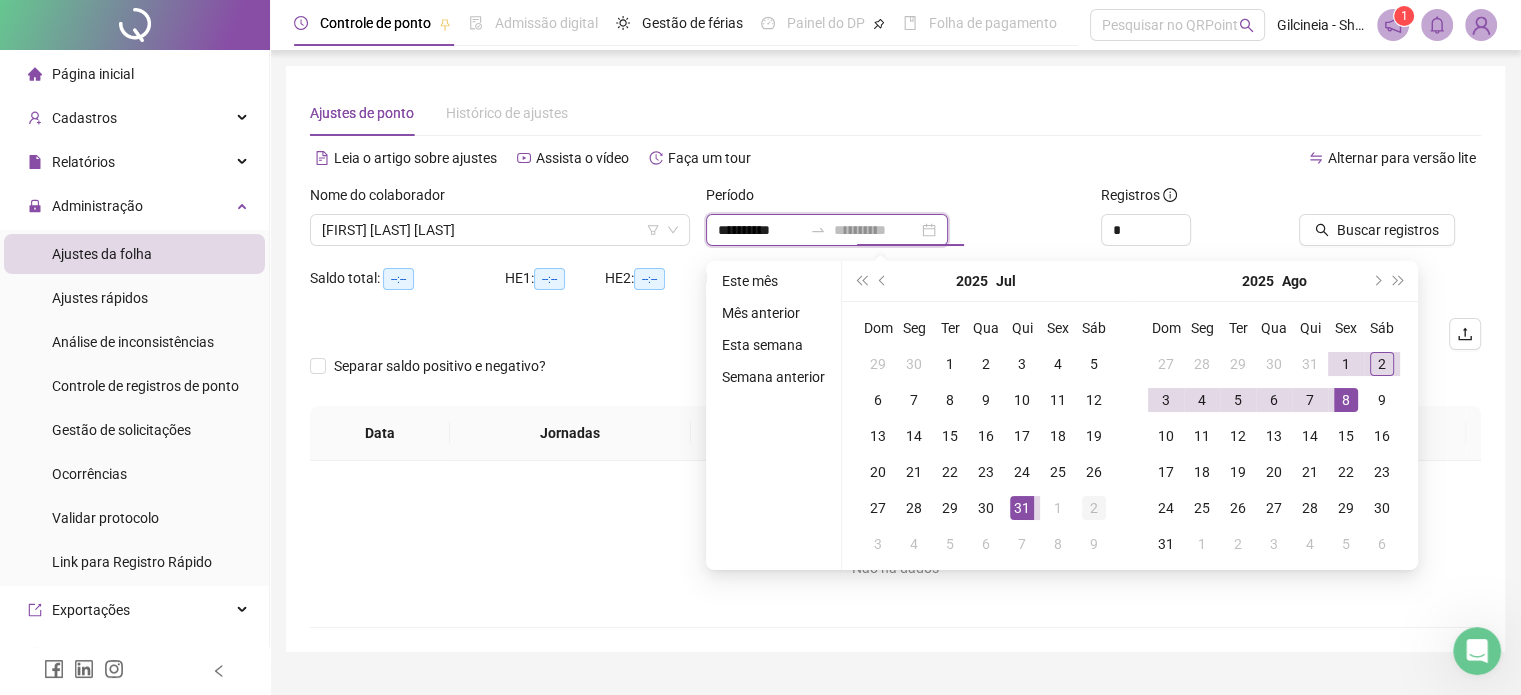 type on "**********" 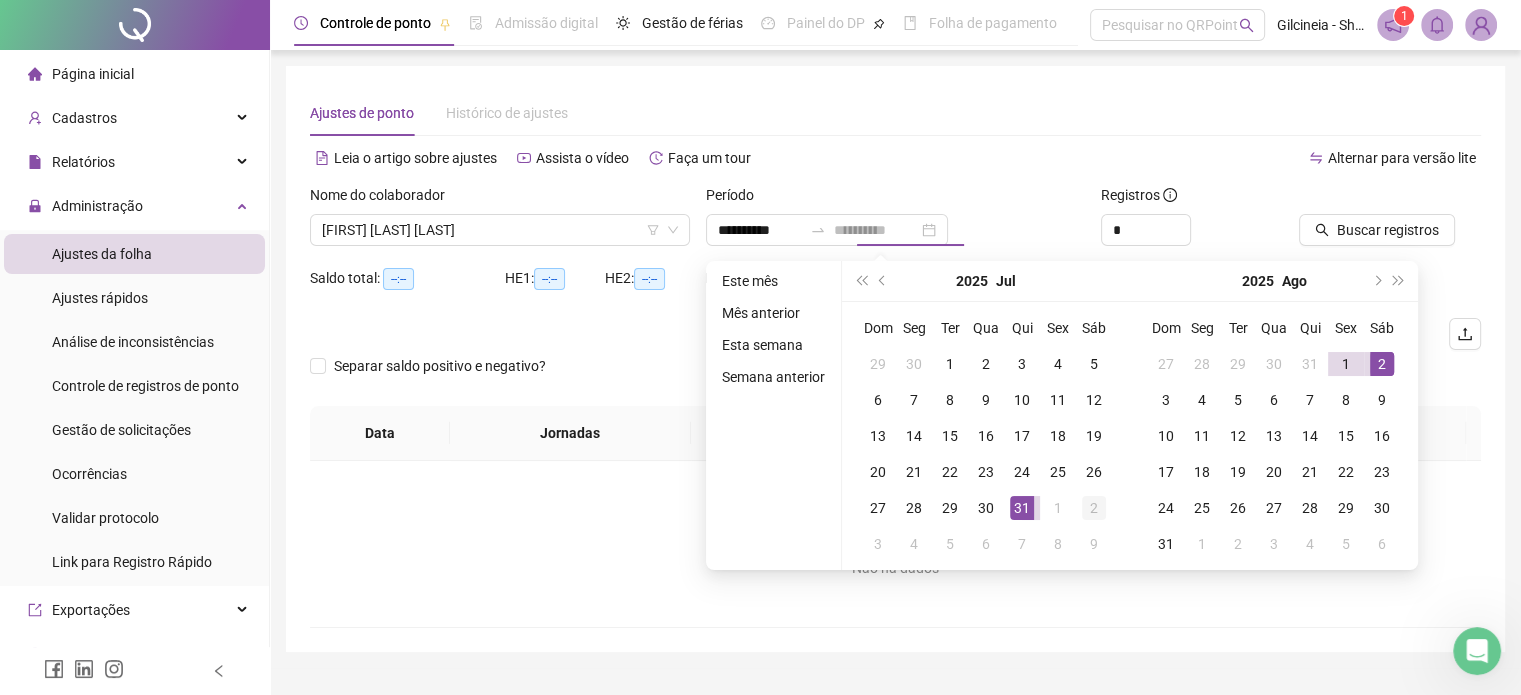 click on "2" at bounding box center (1094, 508) 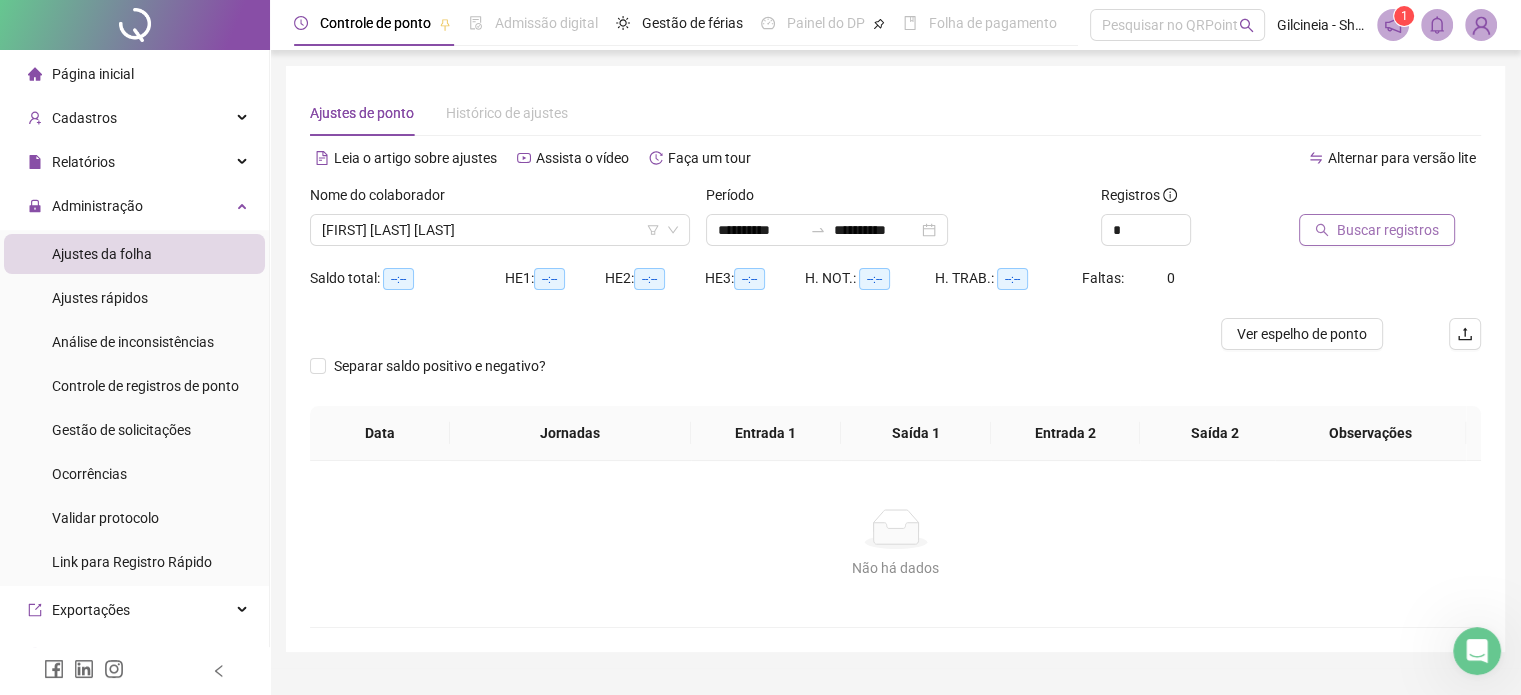 click on "Buscar registros" at bounding box center [1388, 230] 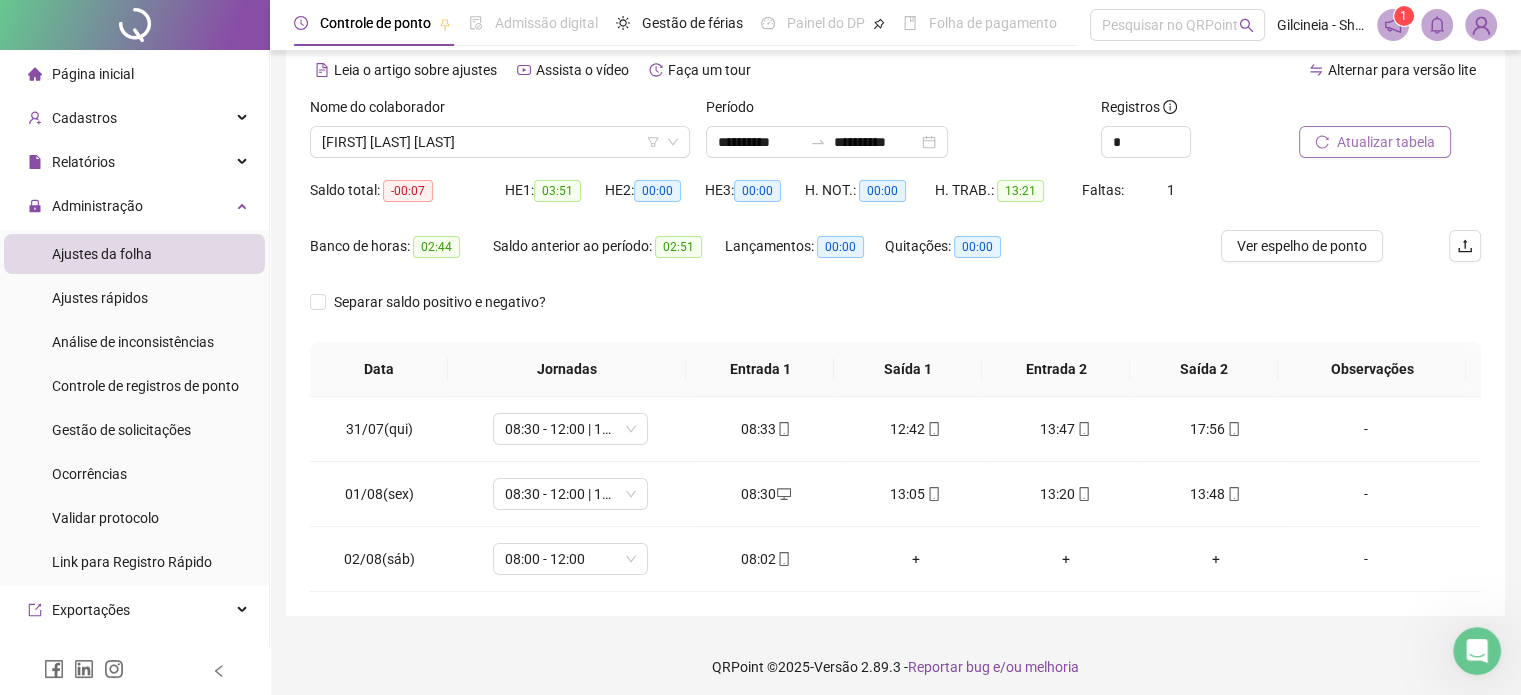 scroll, scrollTop: 94, scrollLeft: 0, axis: vertical 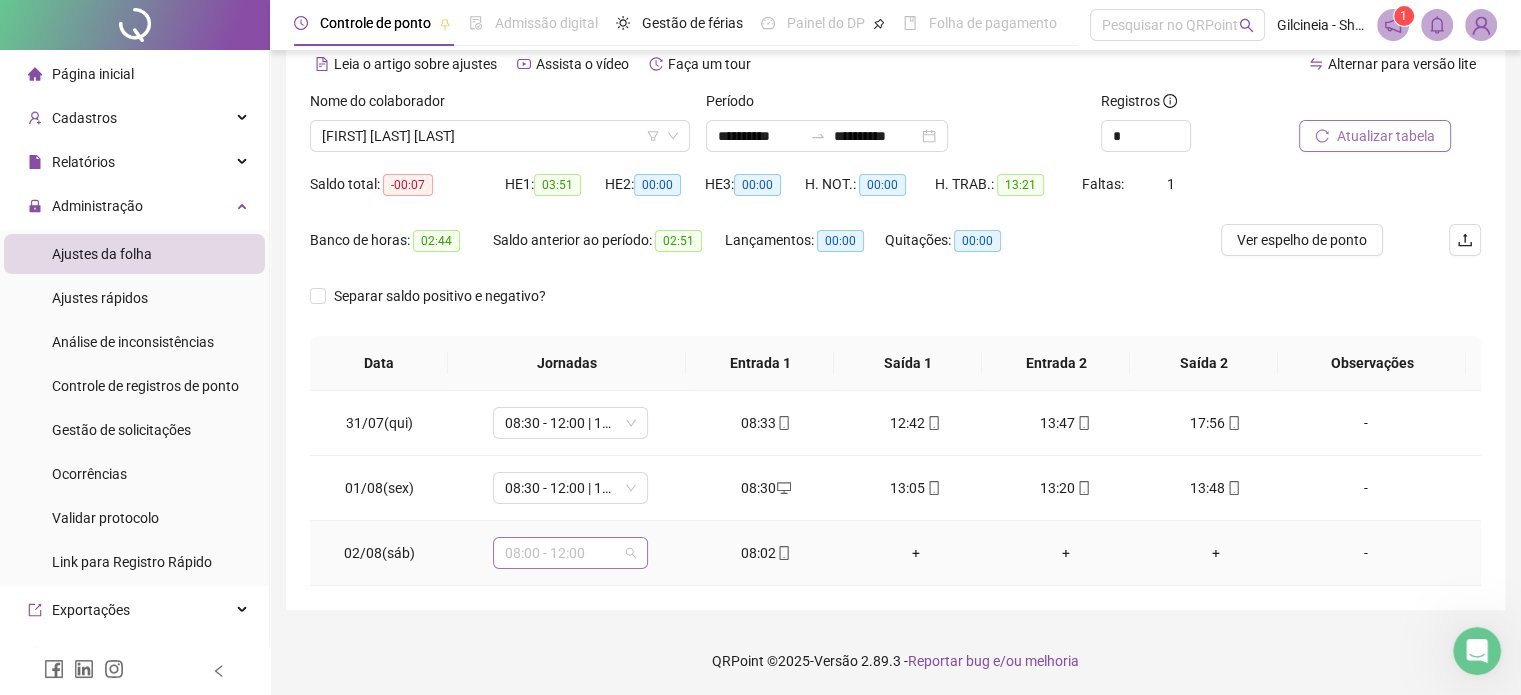 click on "08:00 - 12:00" at bounding box center (570, 553) 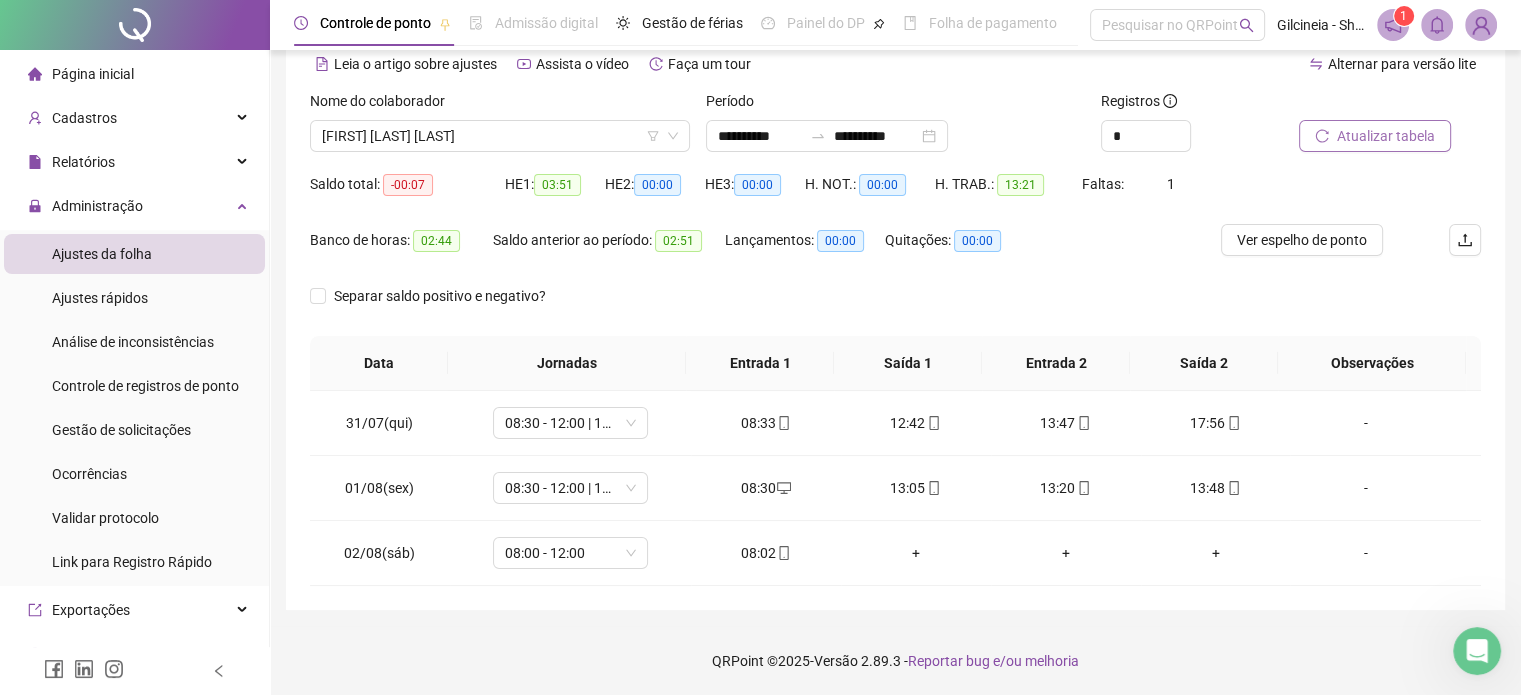 click on "QRPoint © 2025  -  Versão   2.89.3   -  Reportar bug e/ou melhoria" at bounding box center (895, 661) 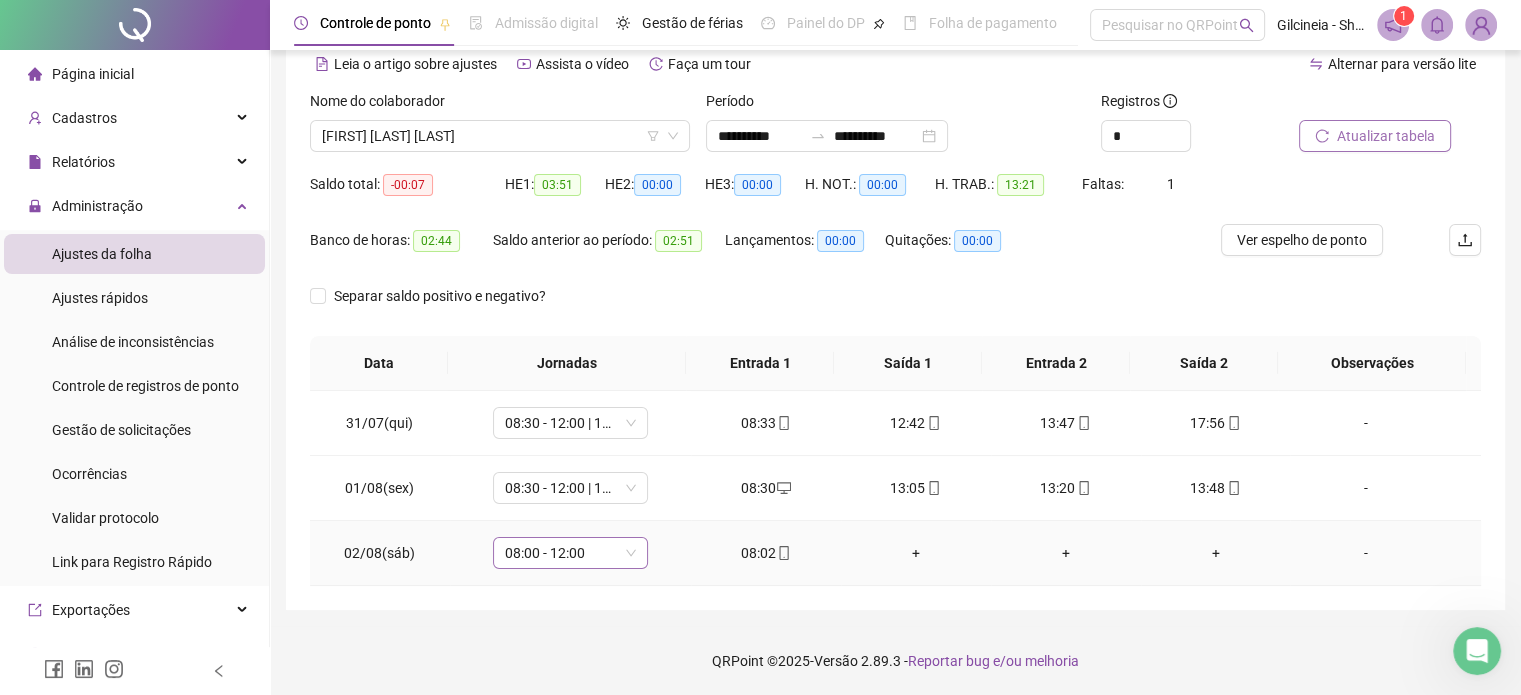 click on "08:00 - 12:00" at bounding box center [570, 553] 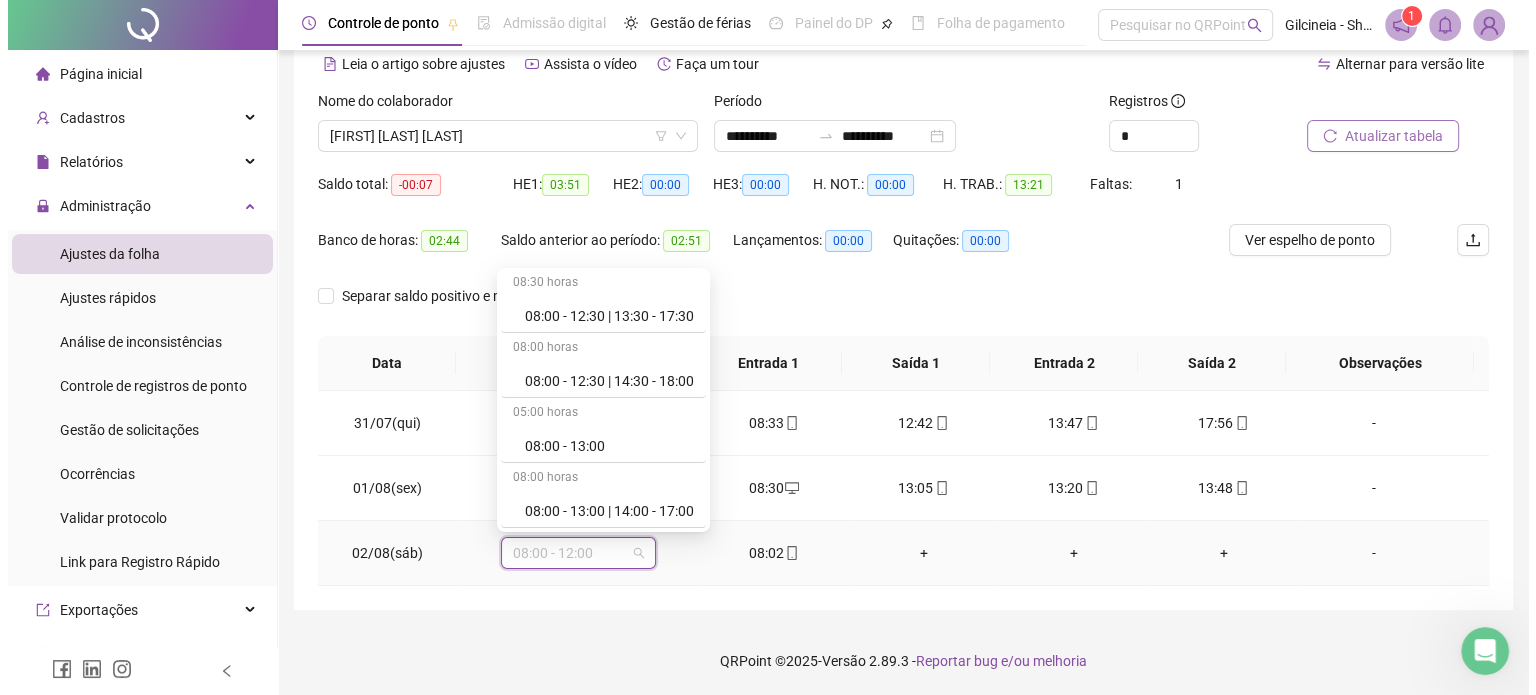 scroll, scrollTop: 280, scrollLeft: 0, axis: vertical 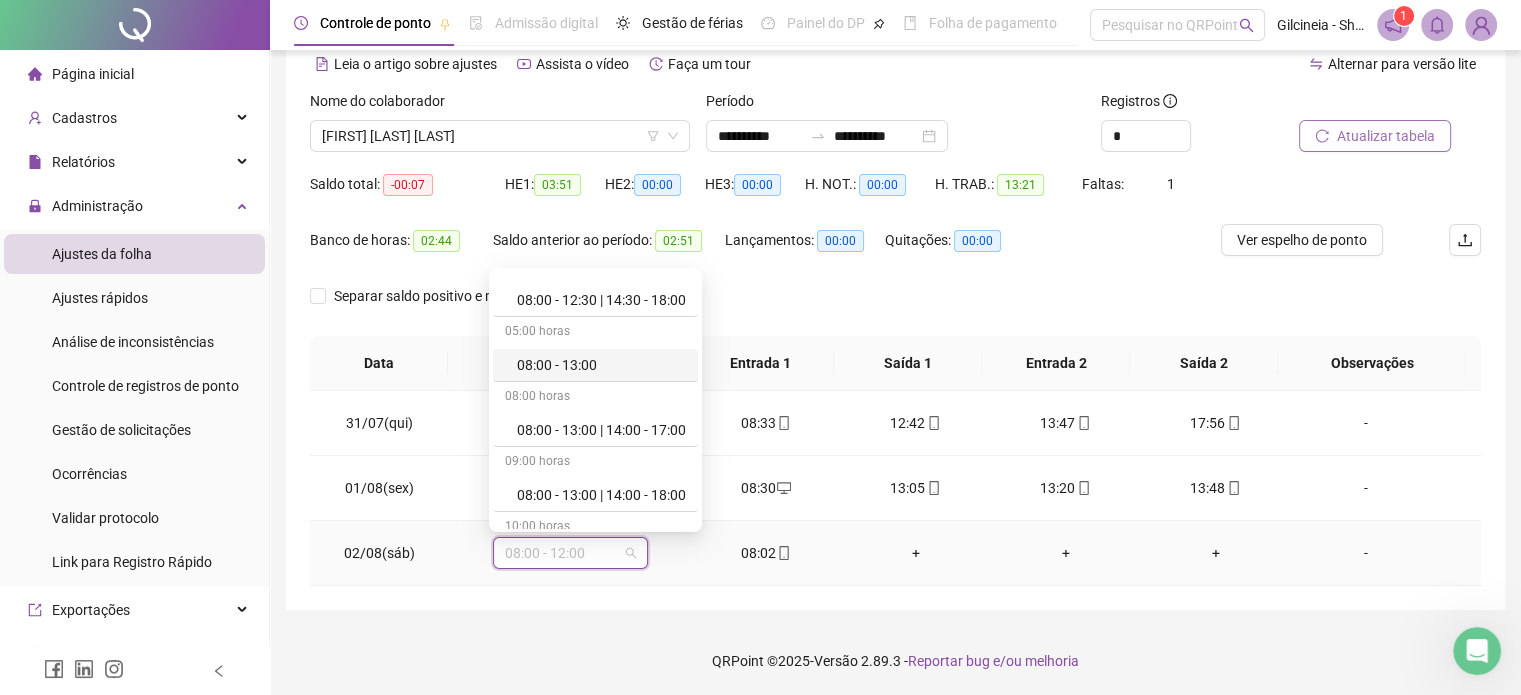 click on "08:00 - 13:00" at bounding box center (601, 365) 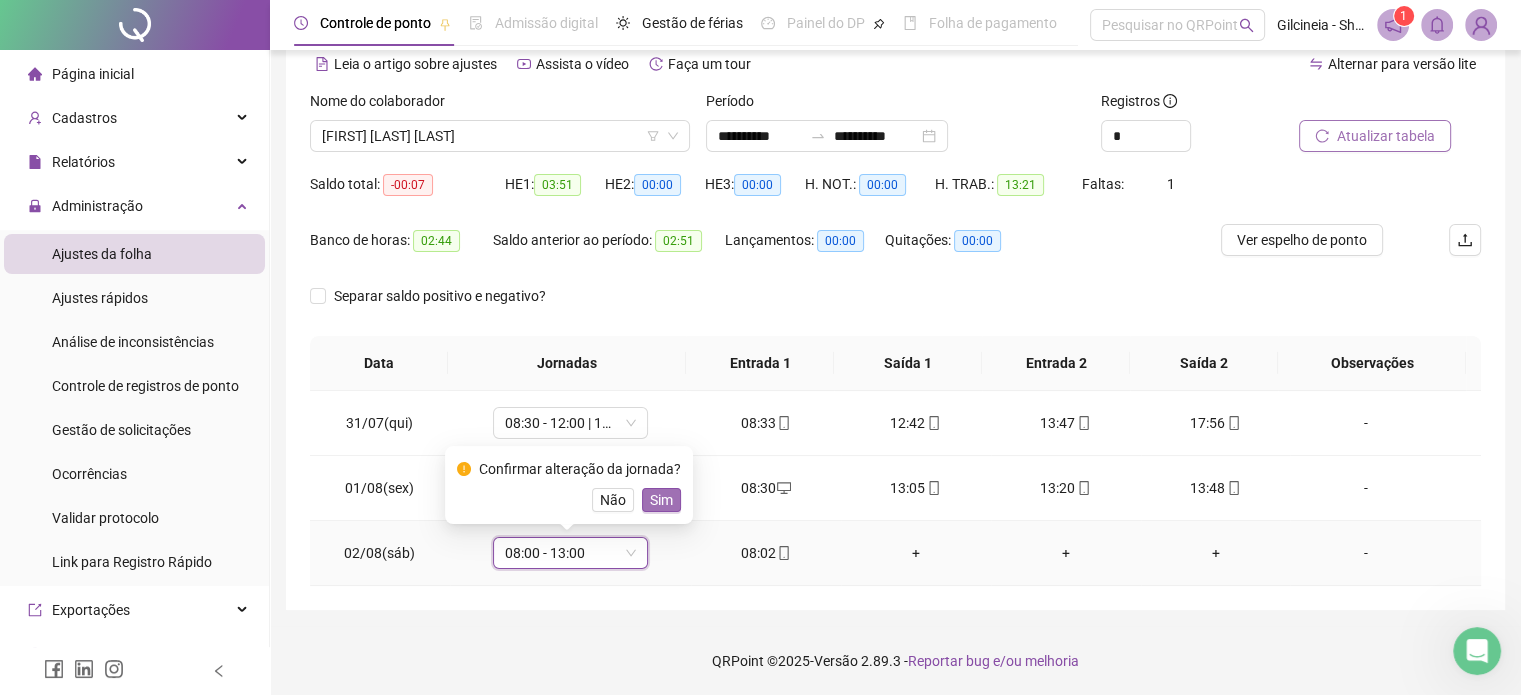 click on "Sim" at bounding box center (661, 500) 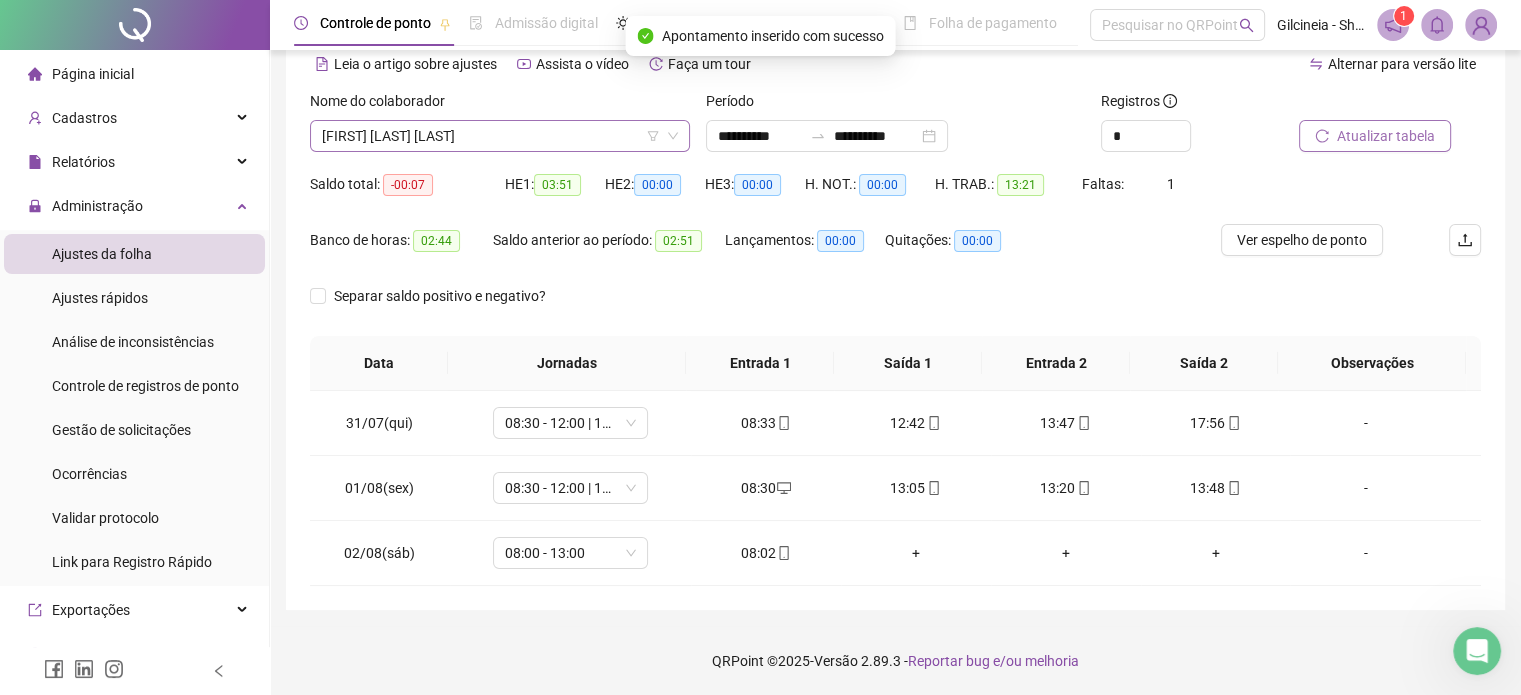 click on "[FIRST] [LAST] [LAST]" at bounding box center [500, 136] 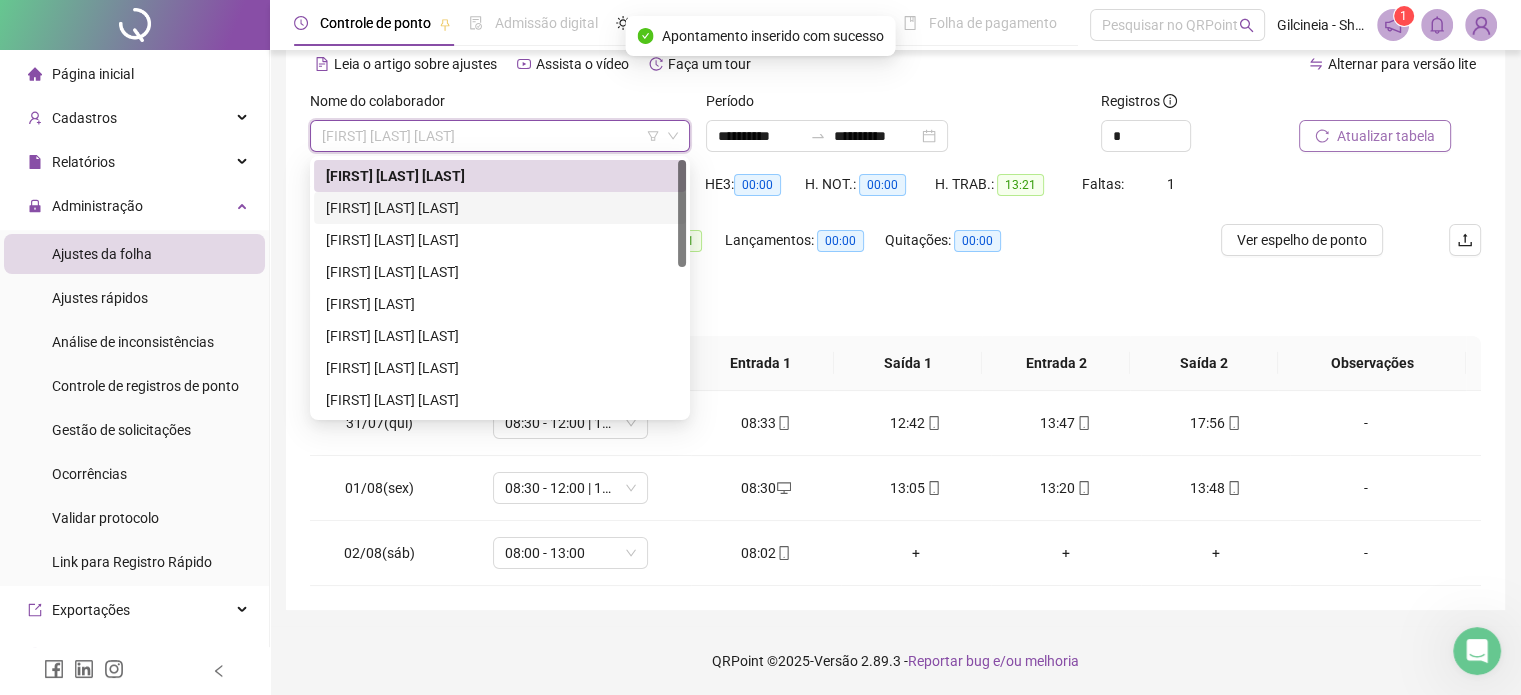 click on "[FIRST] [LAST] [LAST]" at bounding box center [500, 208] 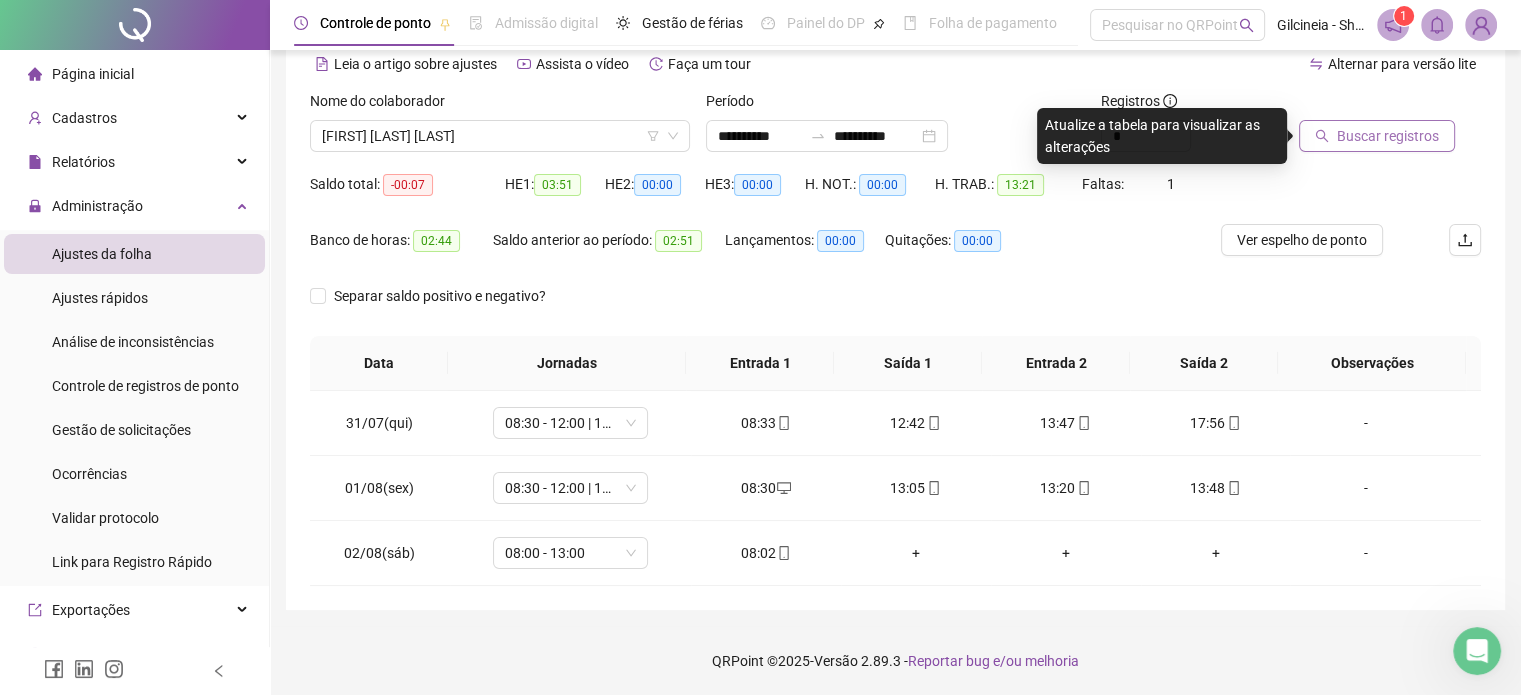 click on "Buscar registros" at bounding box center [1377, 136] 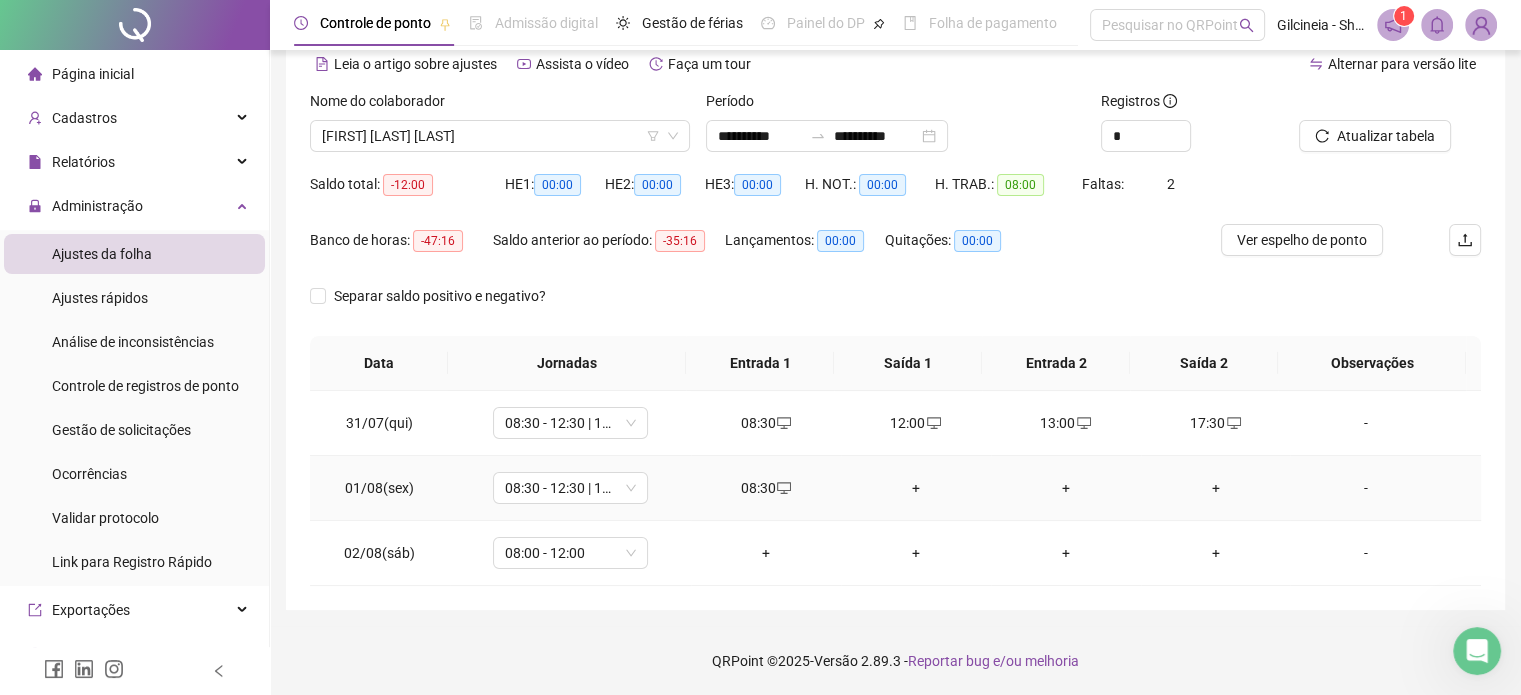 click on "+" at bounding box center (916, 488) 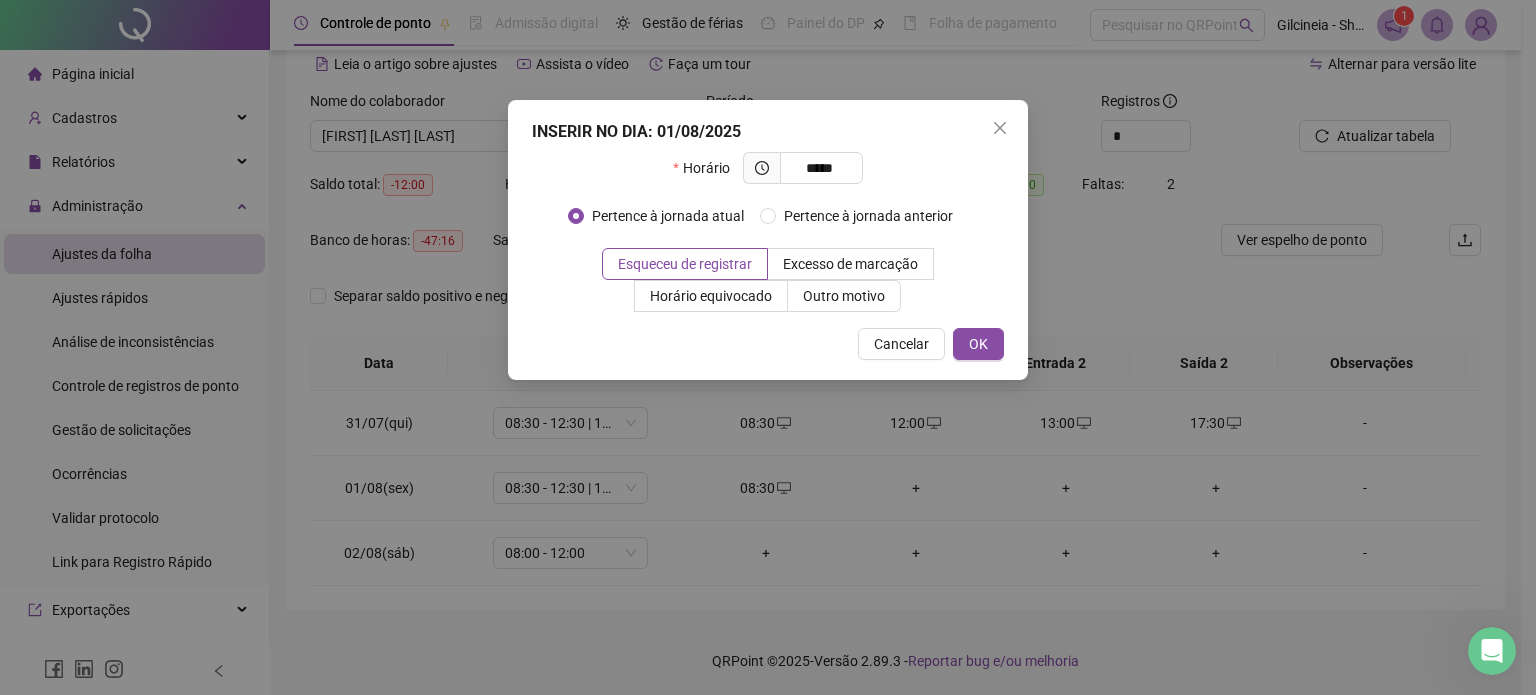 type on "*****" 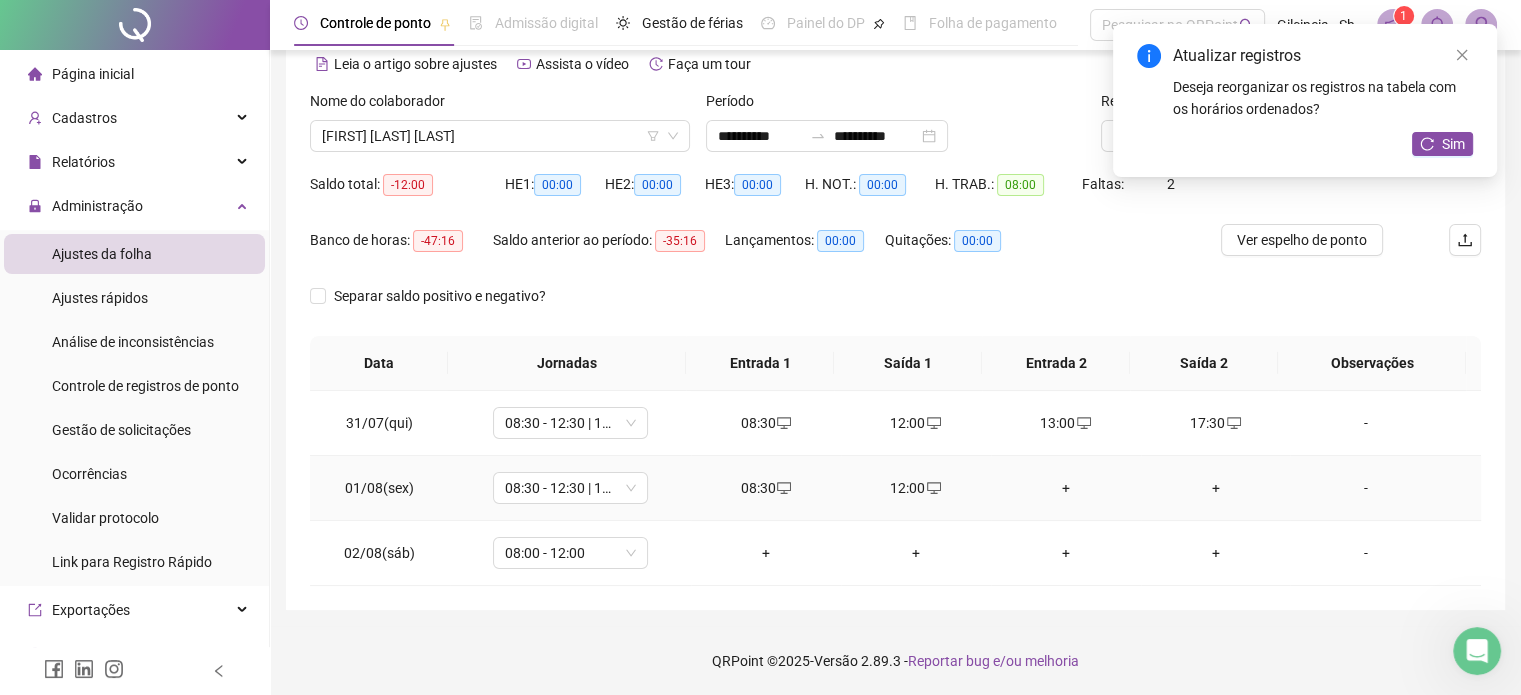 click on "+" at bounding box center [1066, 488] 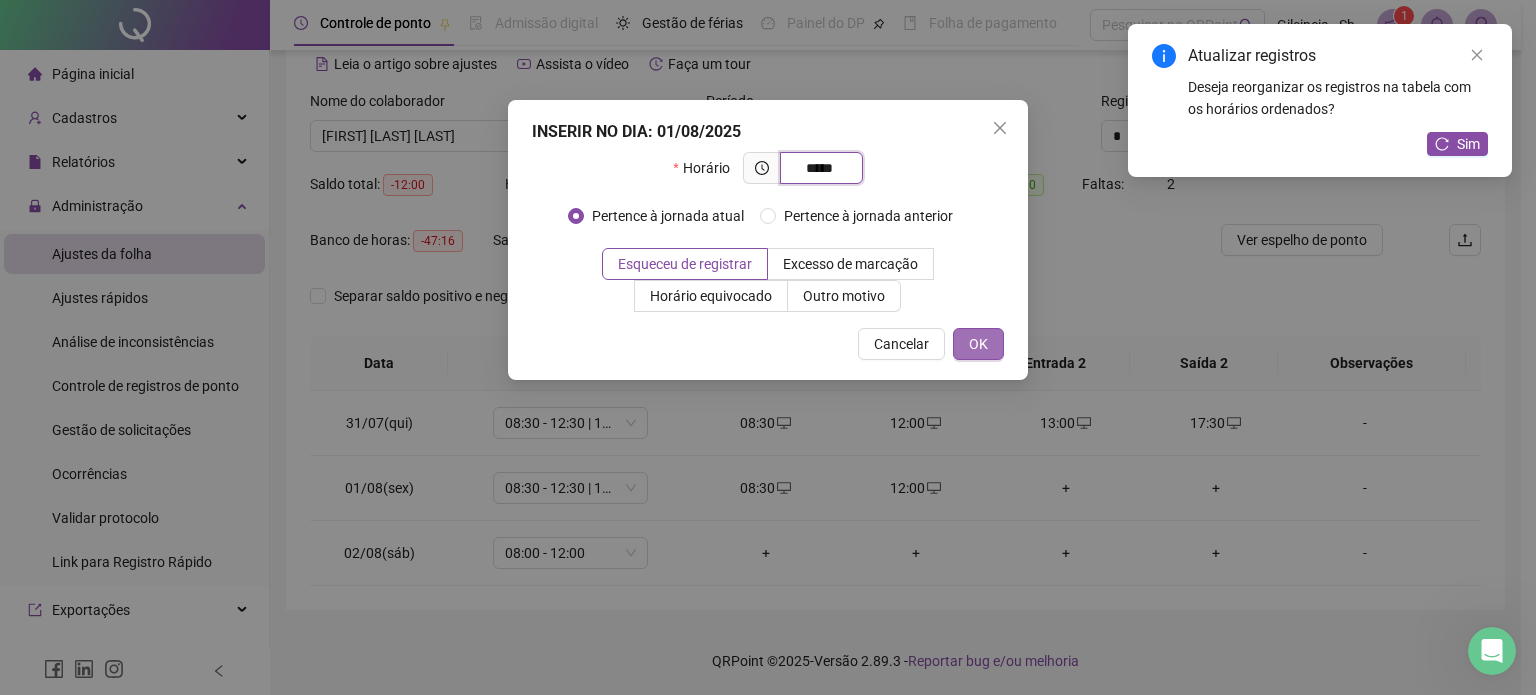 type on "*****" 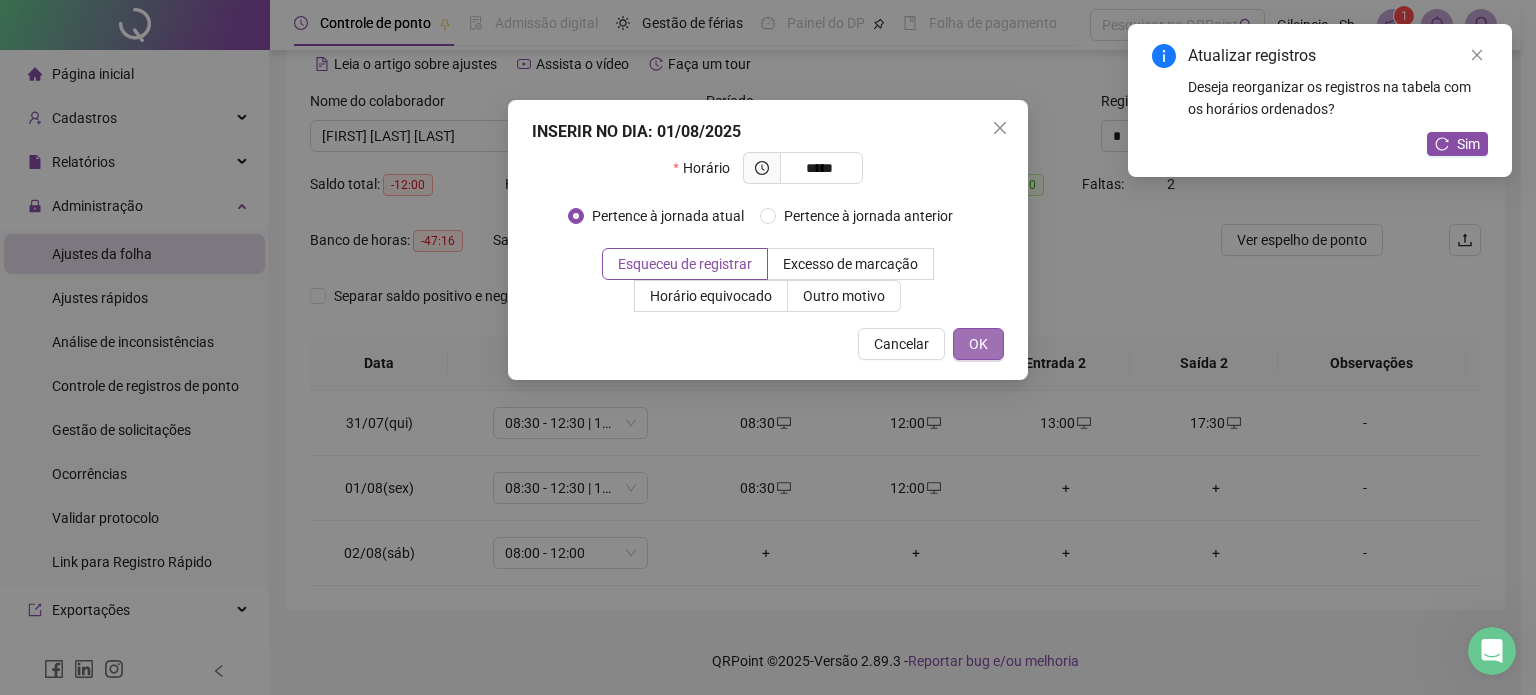 click on "OK" at bounding box center [978, 344] 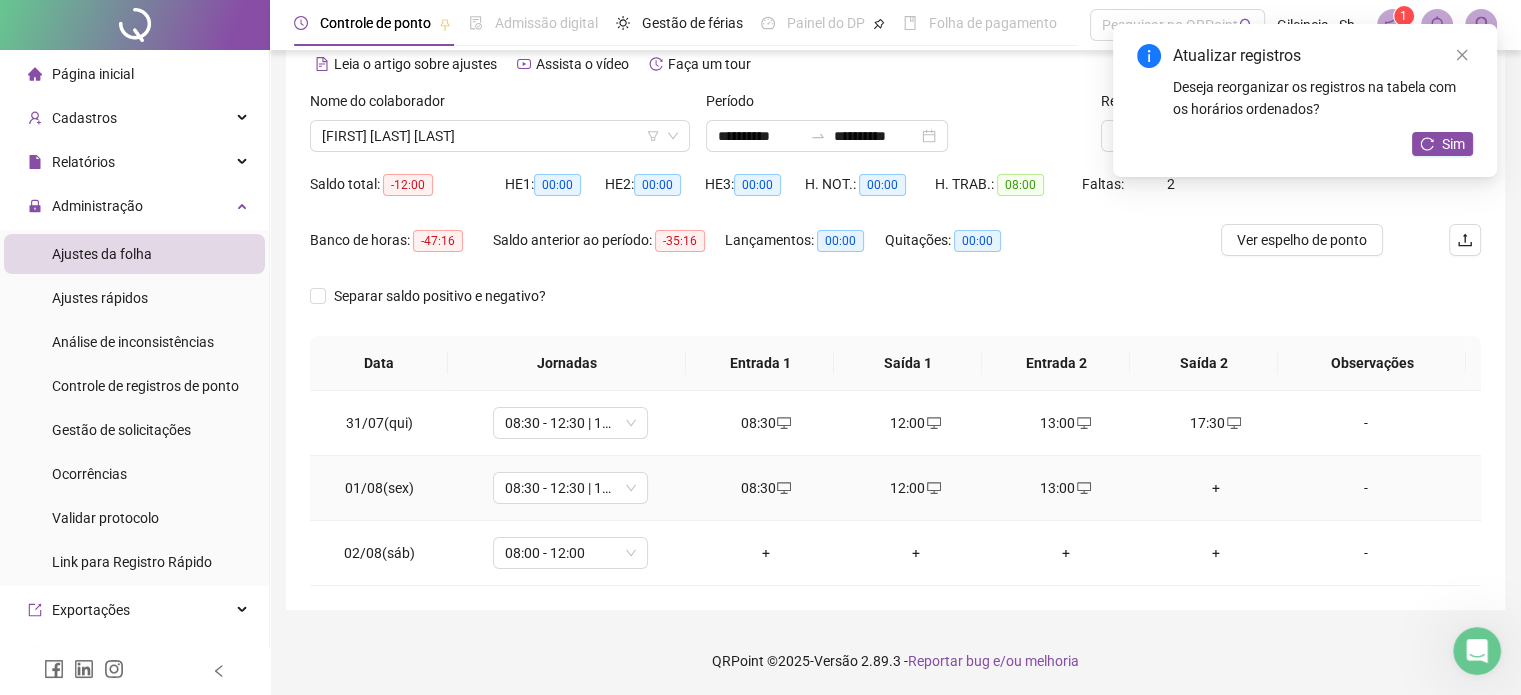 click on "+" at bounding box center [1216, 488] 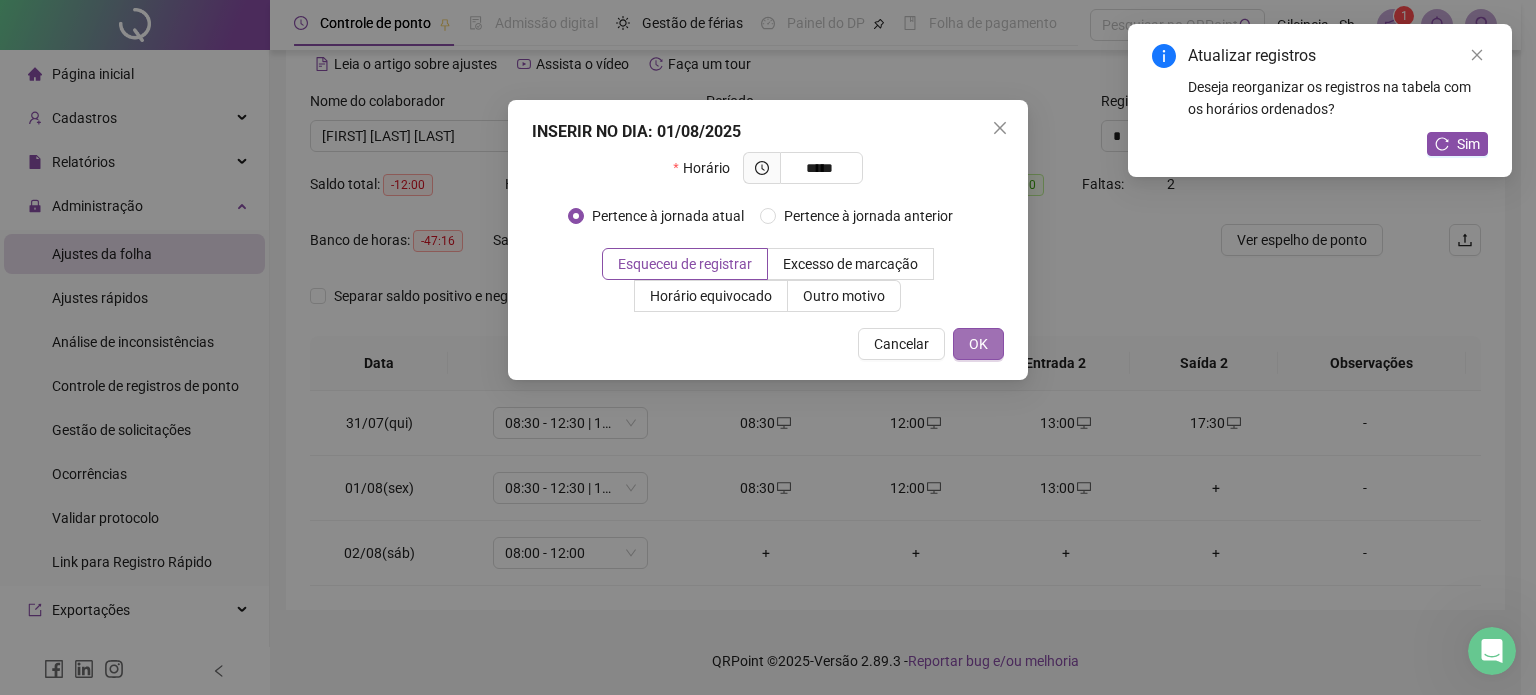 type on "*****" 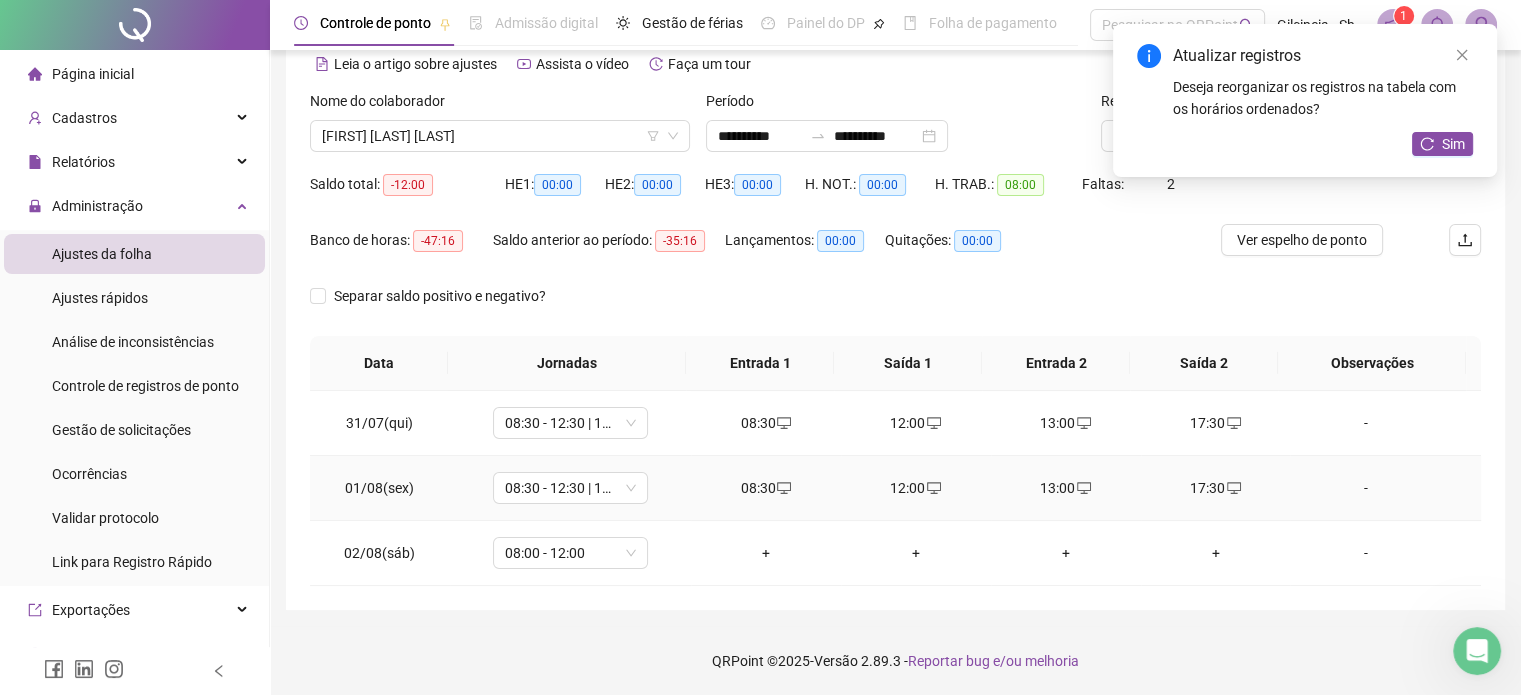 click 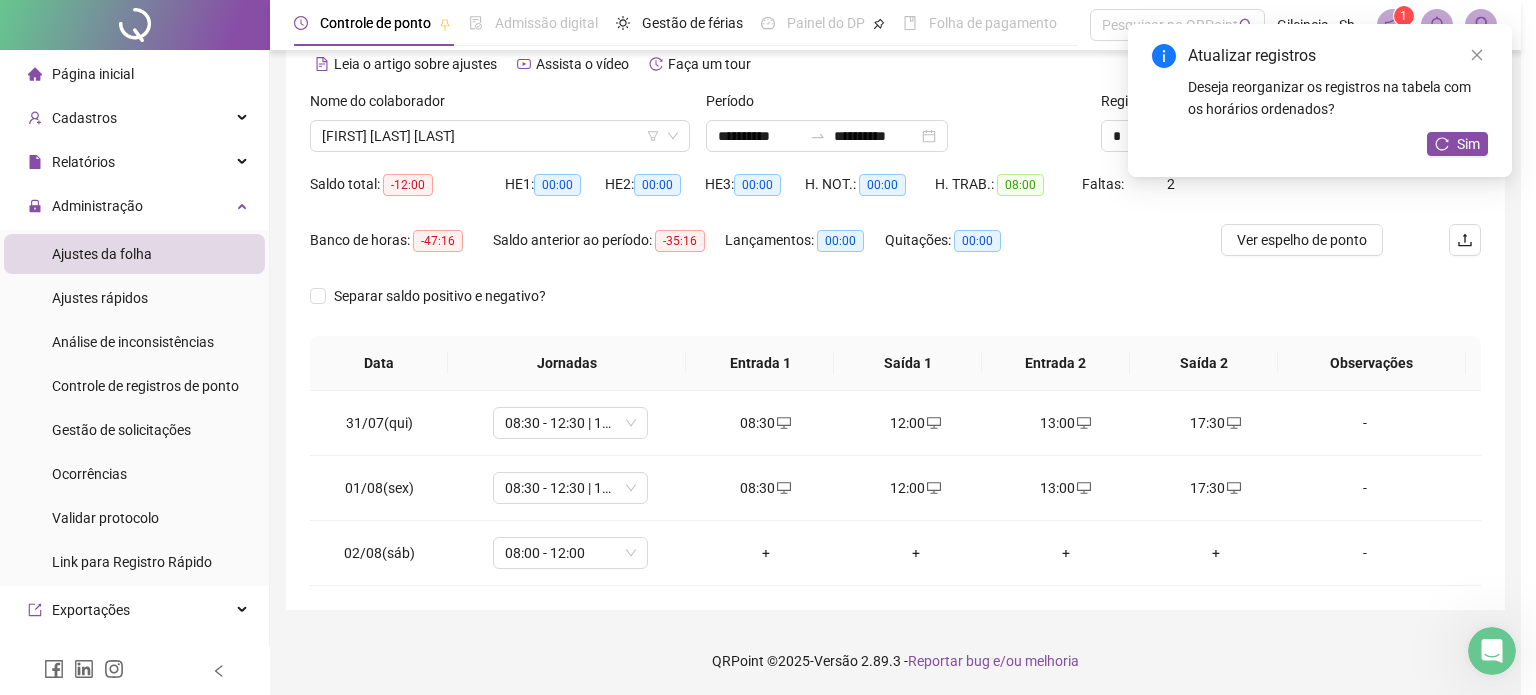 type on "**********" 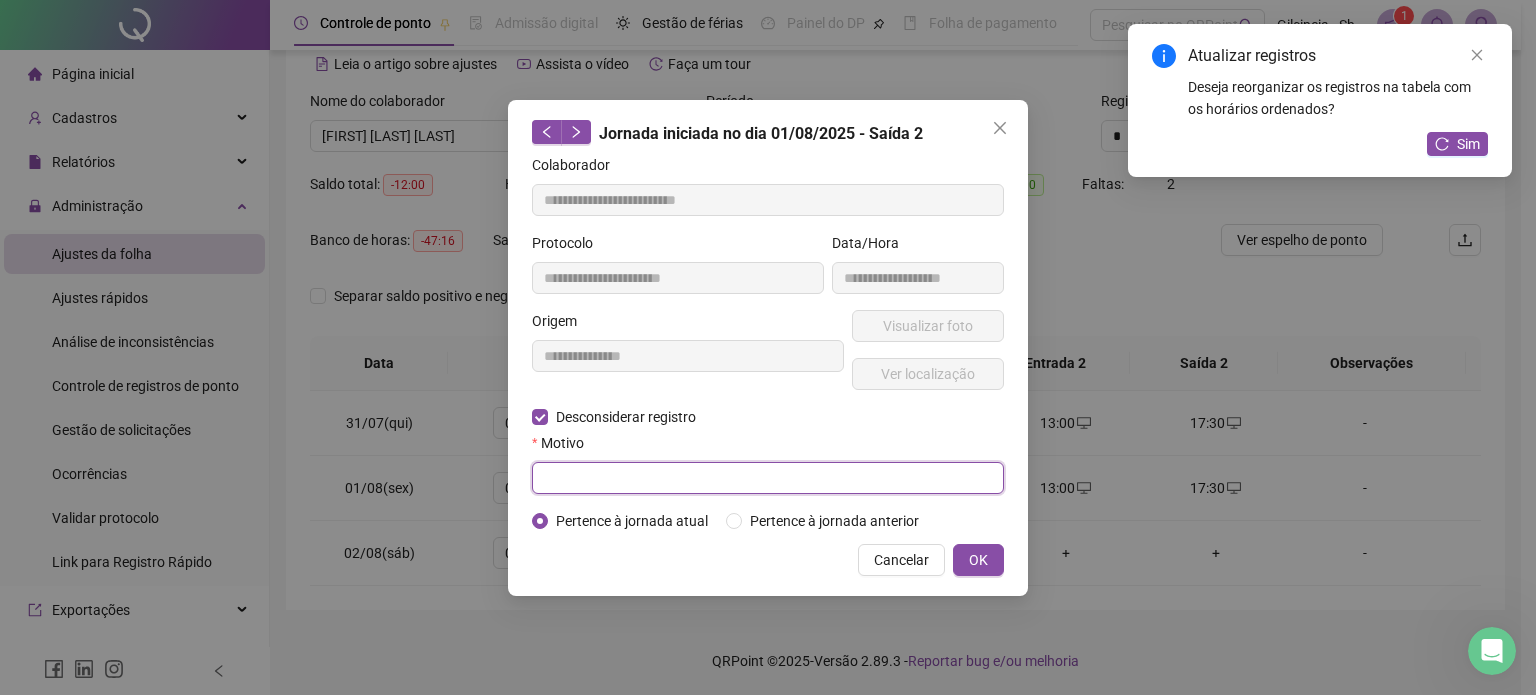 click at bounding box center (768, 478) 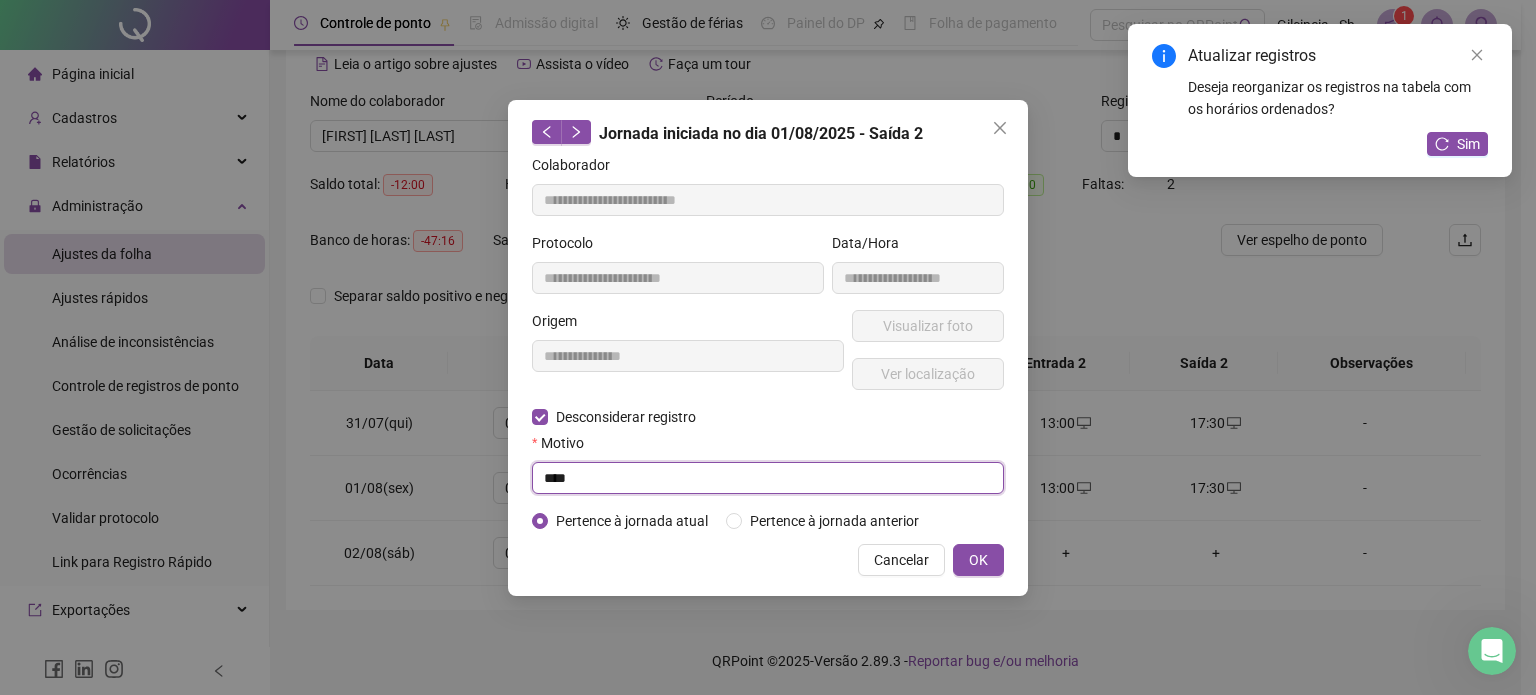 type on "****" 